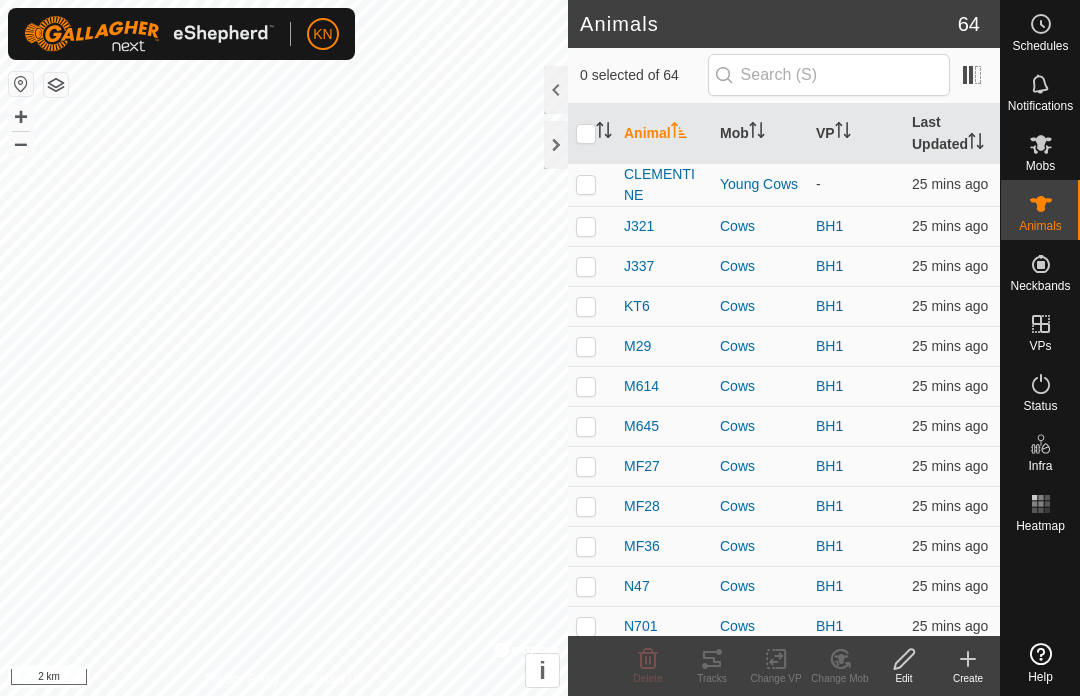 scroll, scrollTop: 0, scrollLeft: 0, axis: both 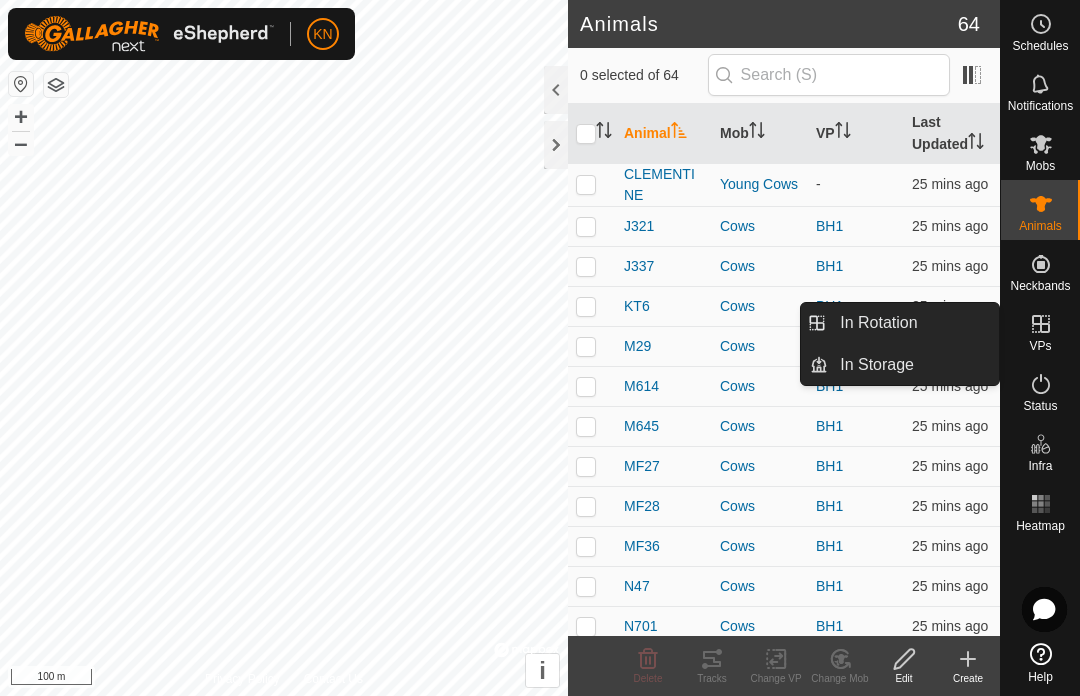 click on "In Rotation" at bounding box center [913, 323] 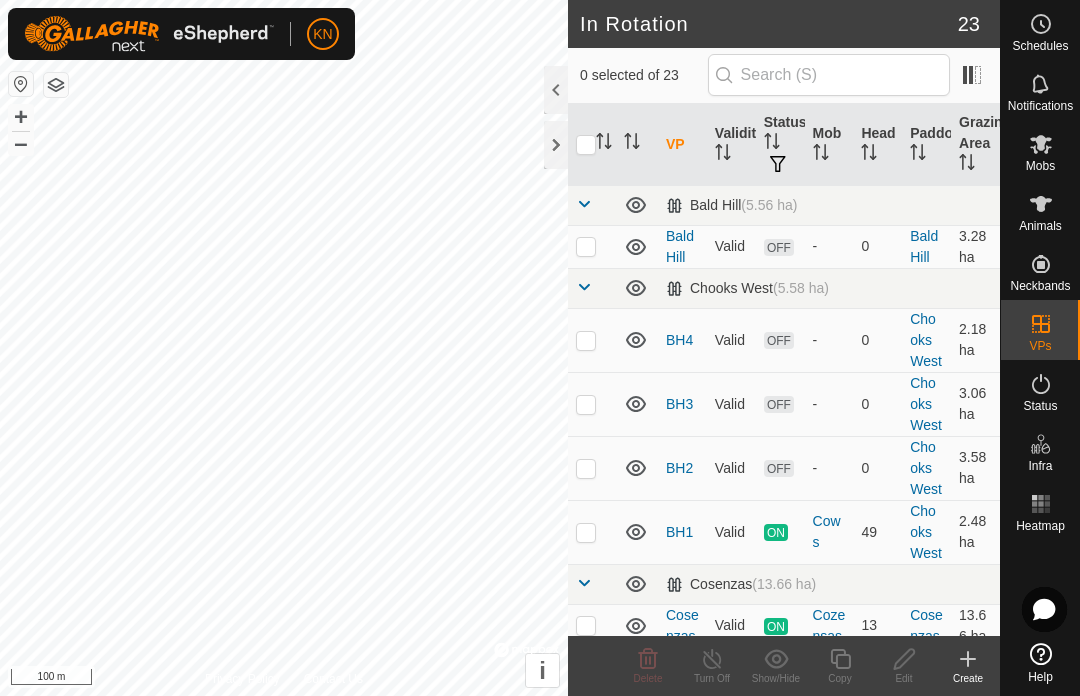 click 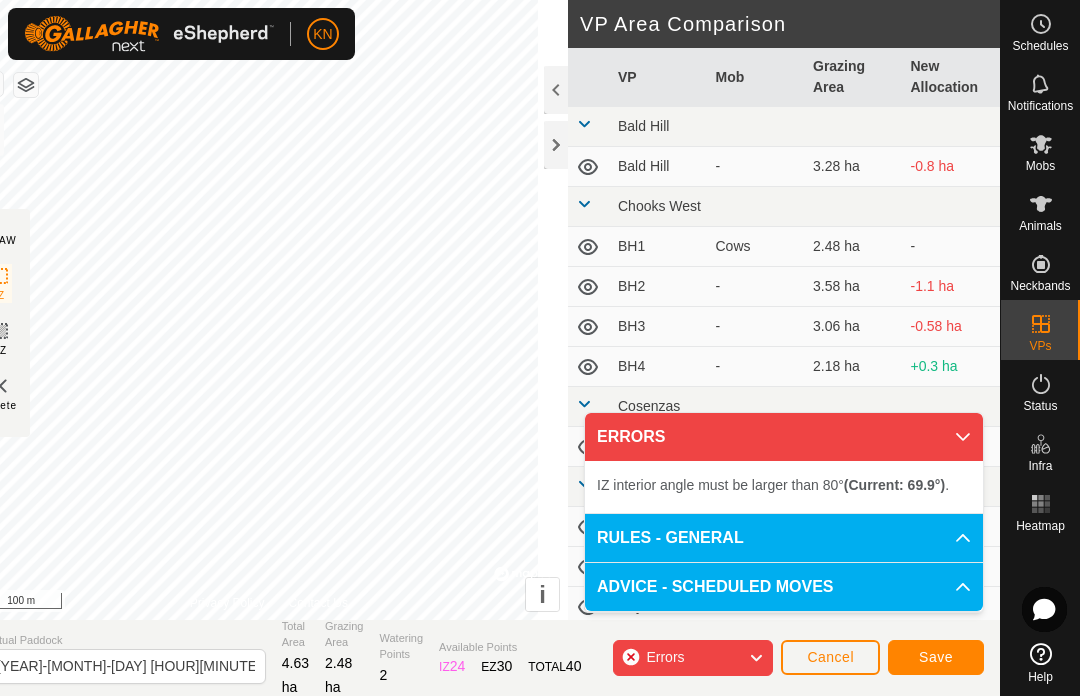 click on "Cancel" 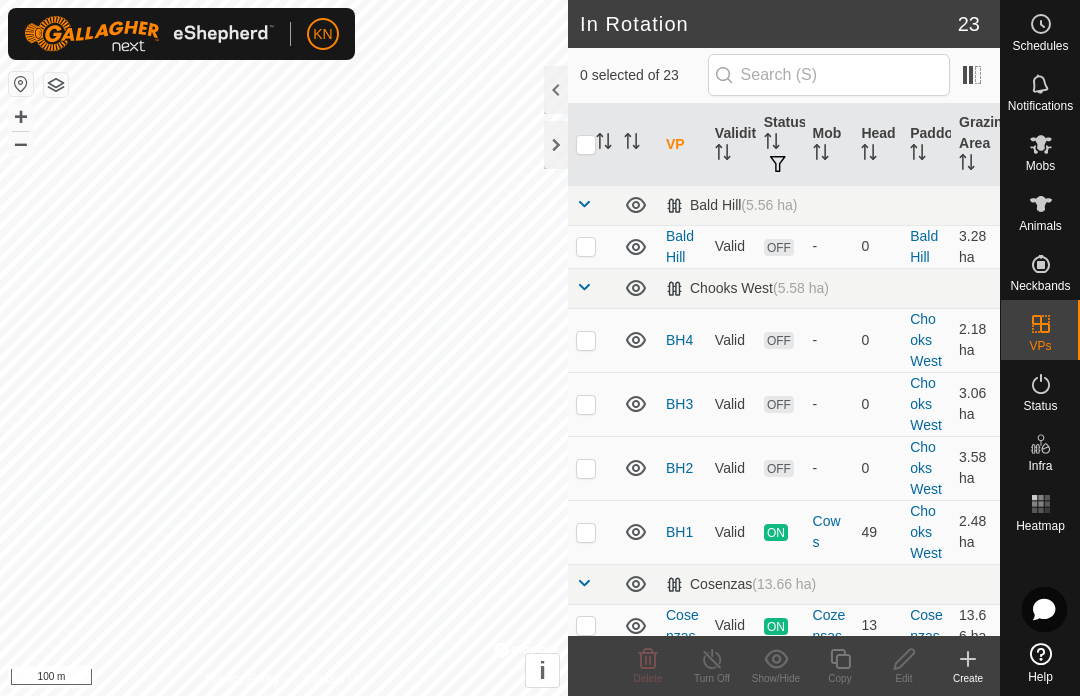 click 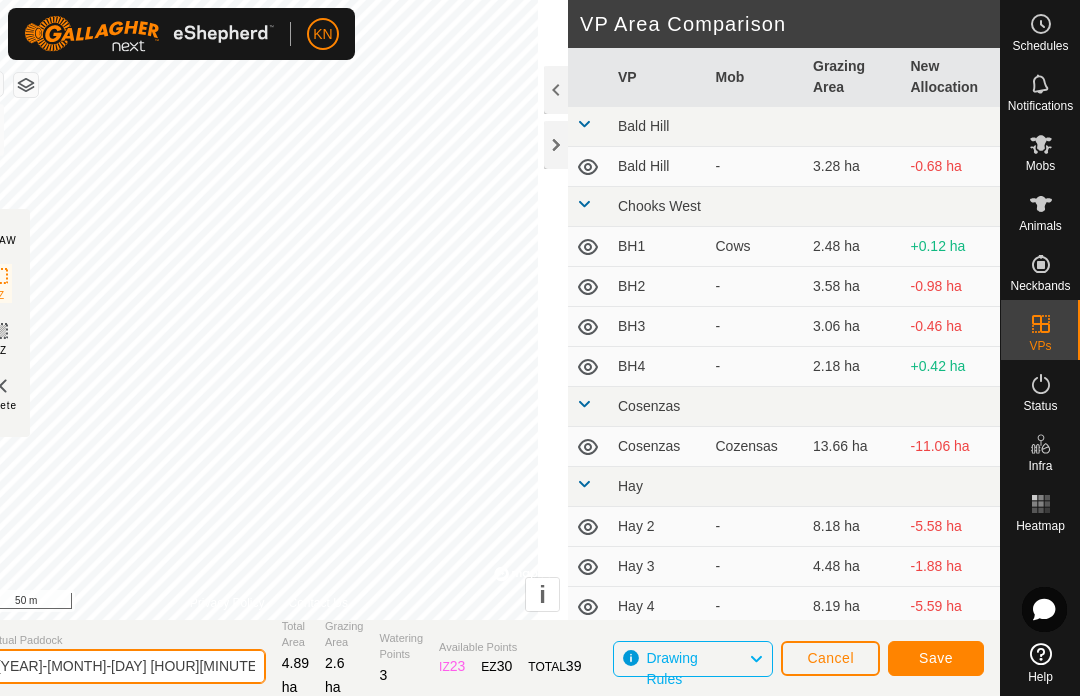 click on "[YEAR]-[MONTH]-[DAY] [HOUR][MINUTE][SECOND]" 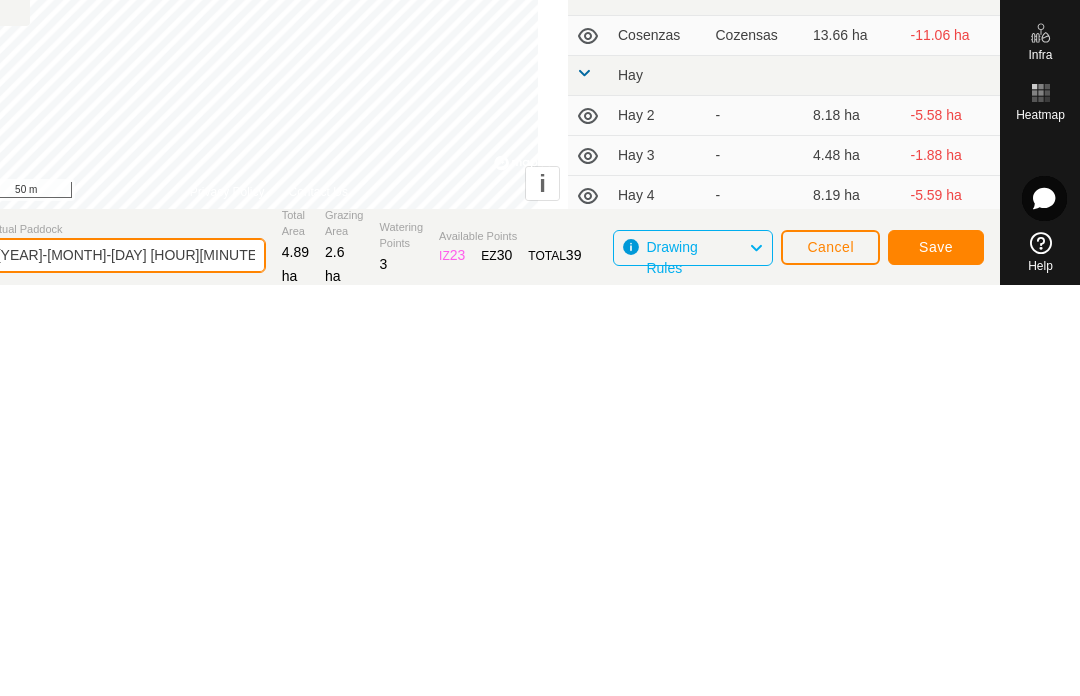 scroll, scrollTop: 2, scrollLeft: 0, axis: vertical 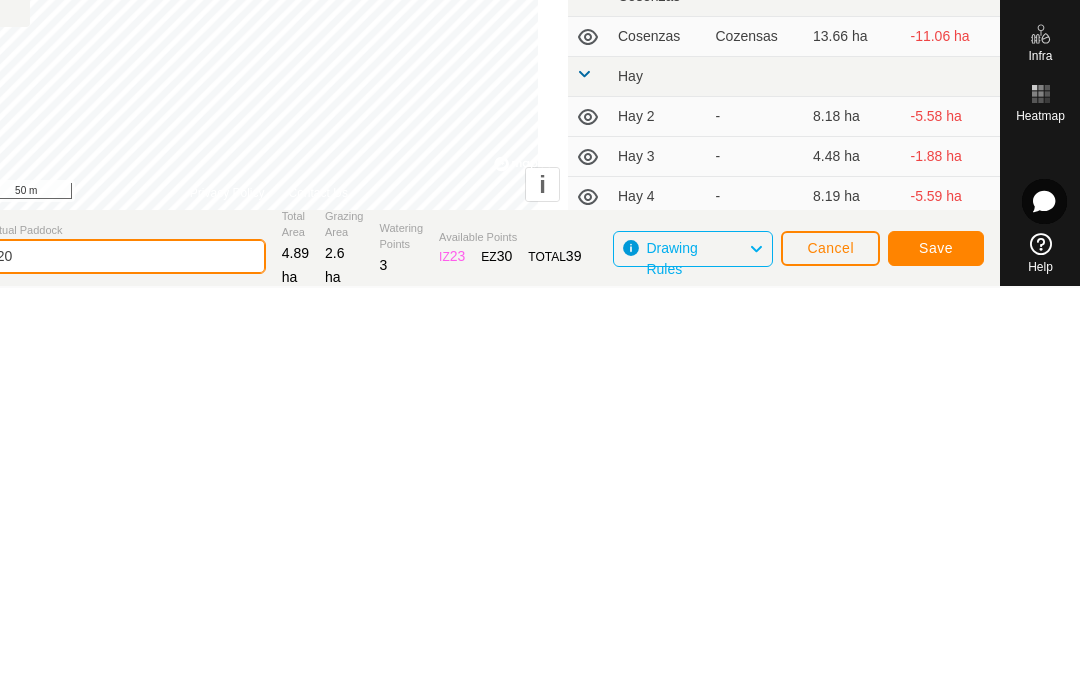 type on "2" 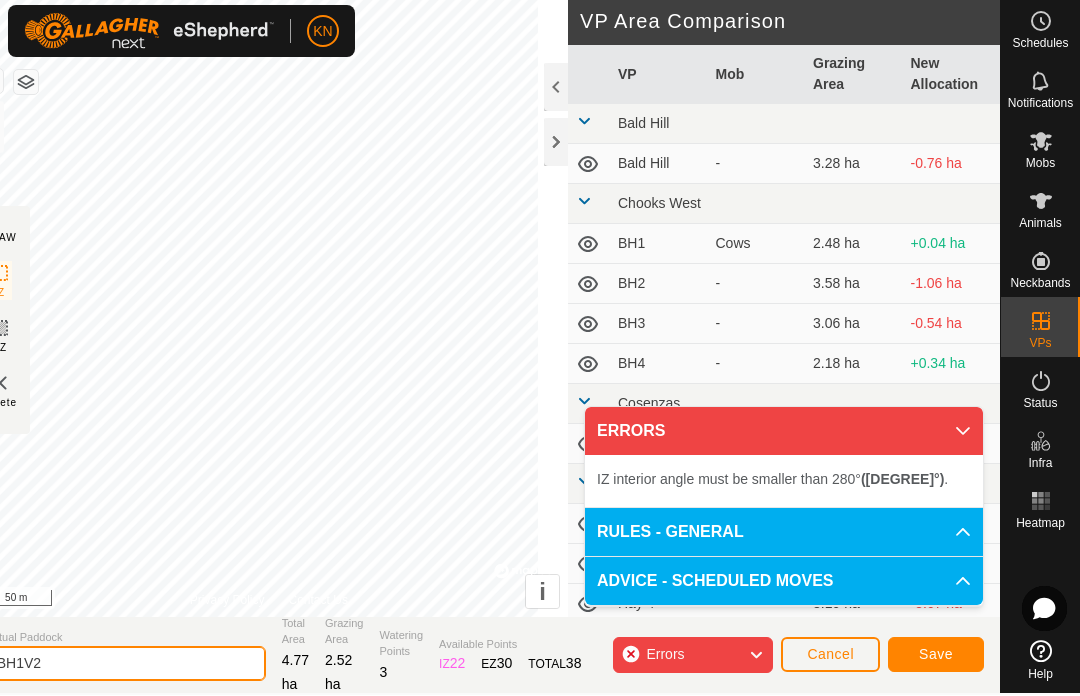 type on "BH1V2" 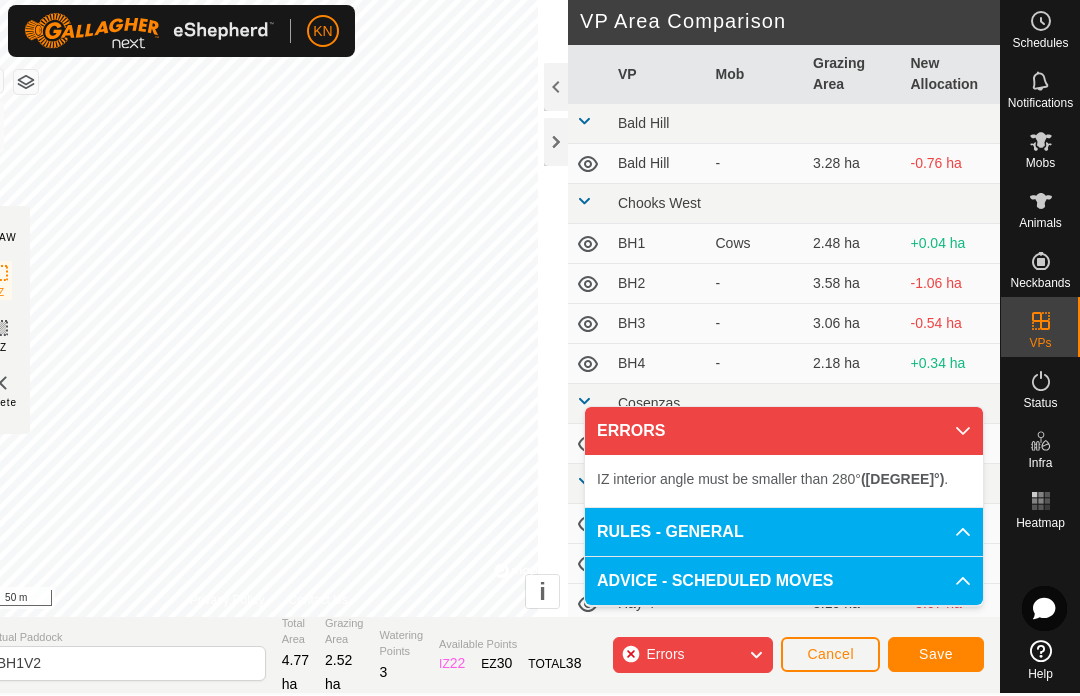 click on "Cancel" 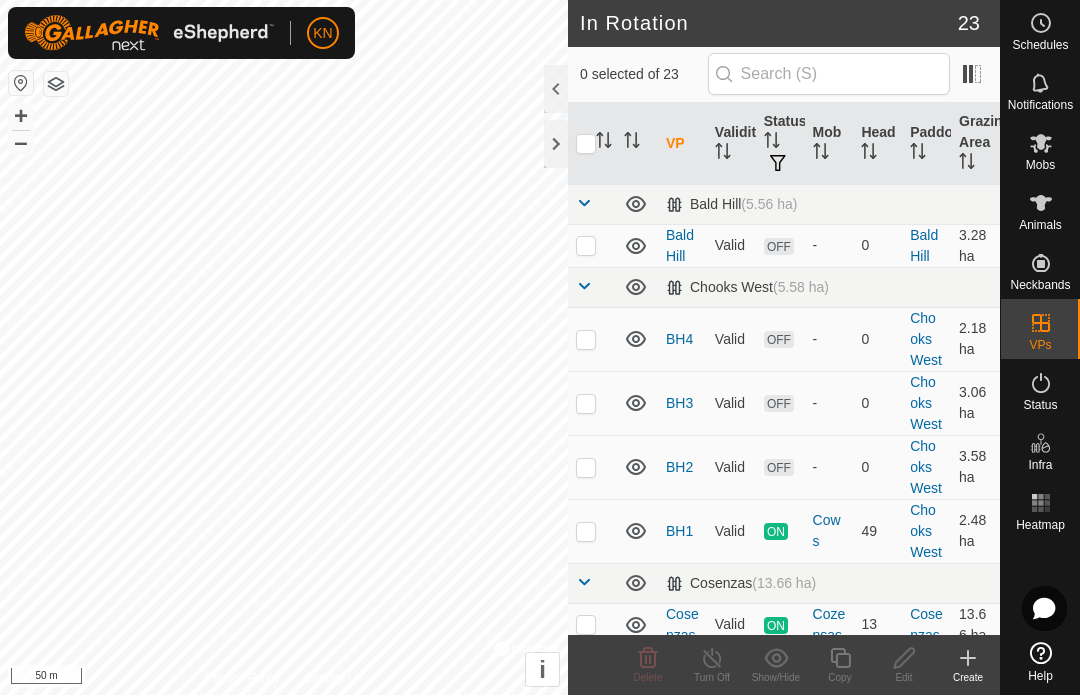 scroll, scrollTop: 0, scrollLeft: 0, axis: both 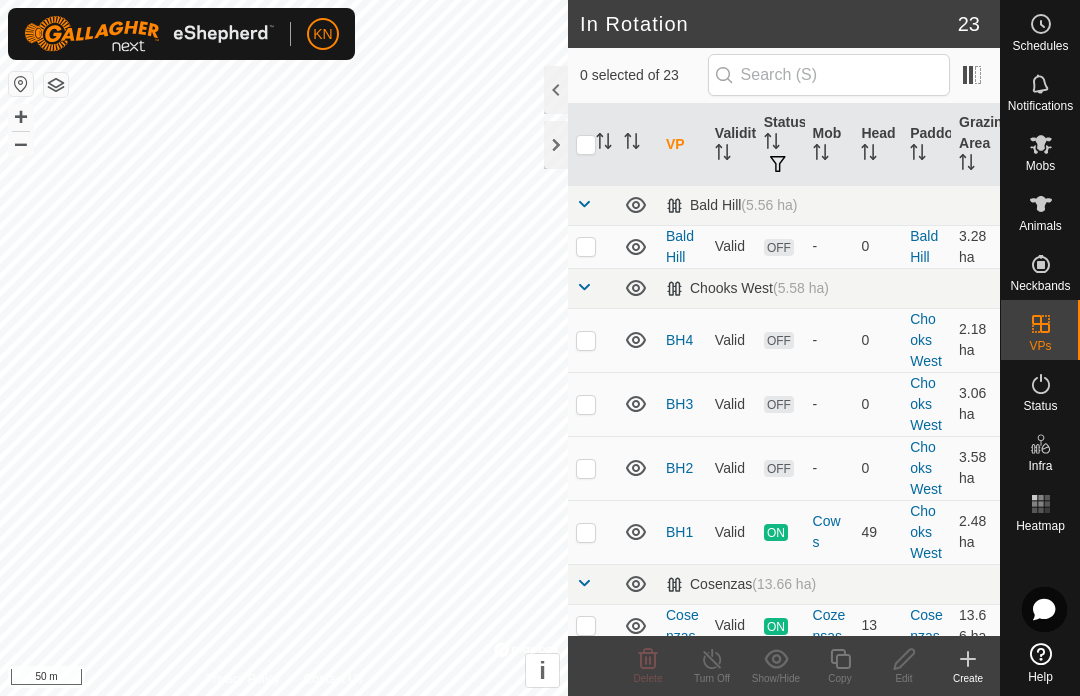 click 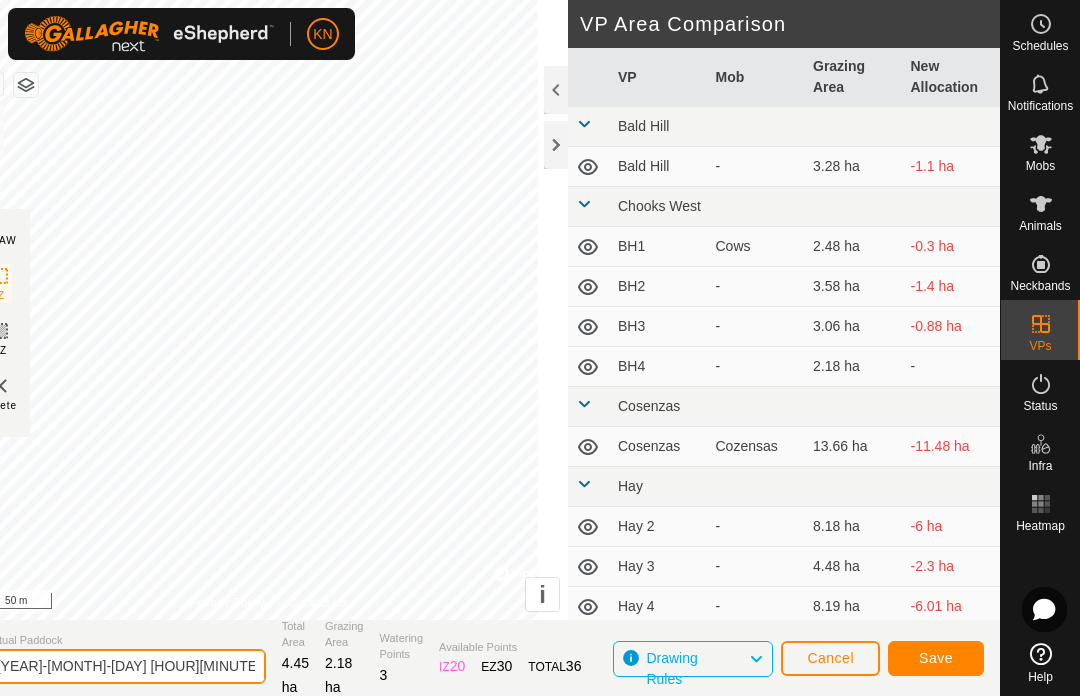 click on "[YEAR]-[MONTH]-[DAY] [HOUR][MINUTE][SECOND]" 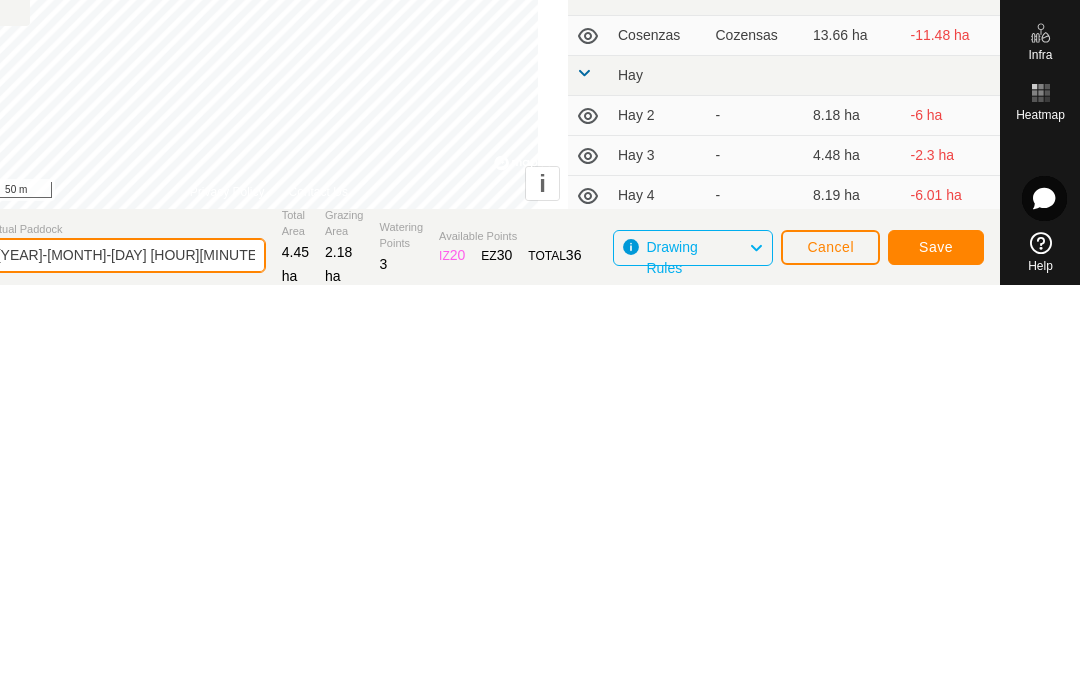 scroll, scrollTop: 2, scrollLeft: 0, axis: vertical 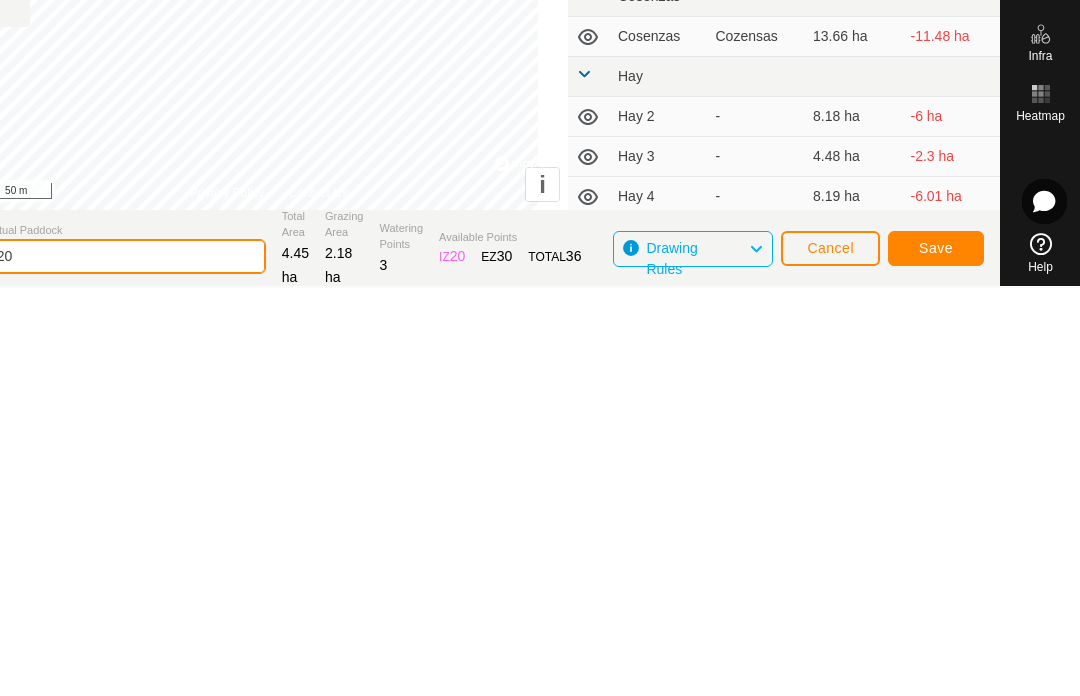 type on "2" 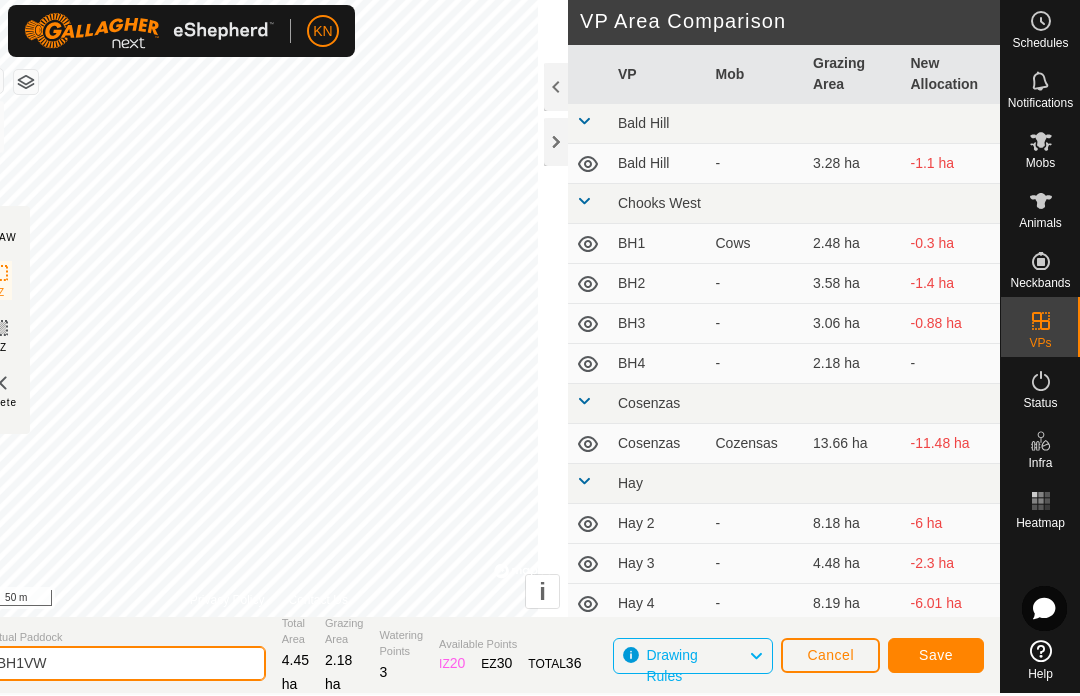 type on "BH1VW" 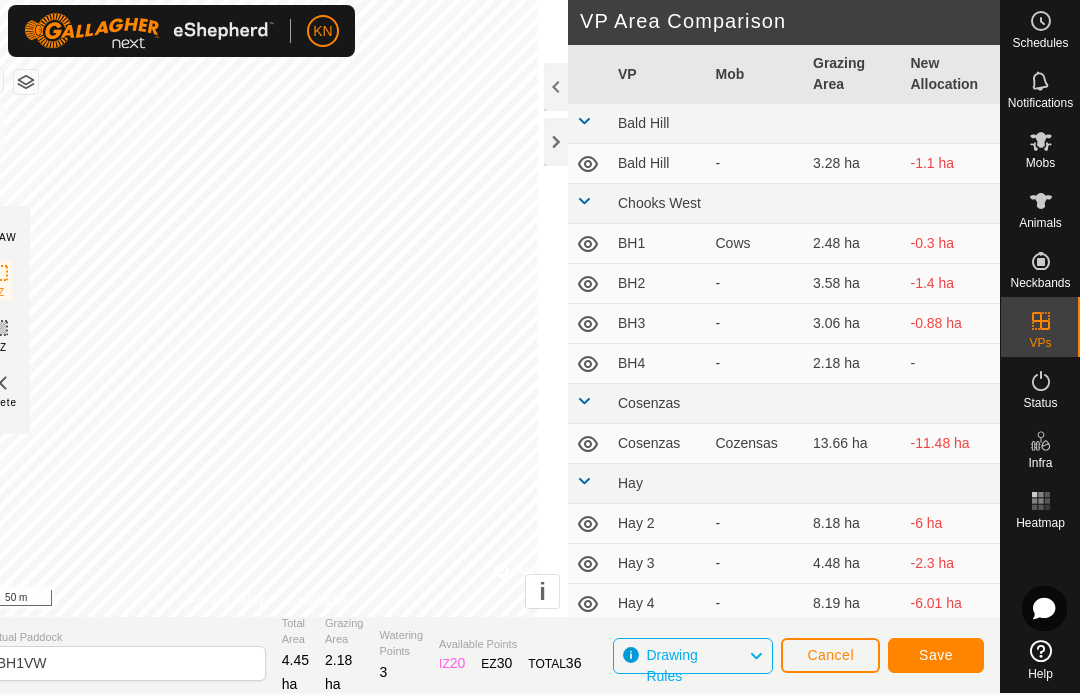click on "Save" 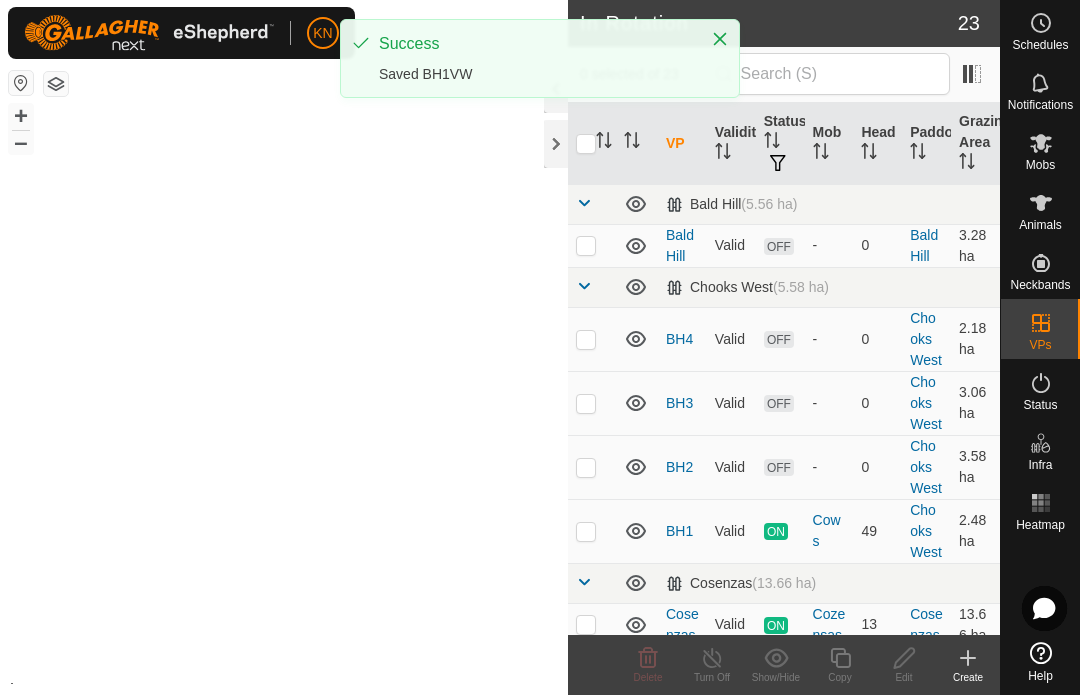 scroll, scrollTop: 0, scrollLeft: 0, axis: both 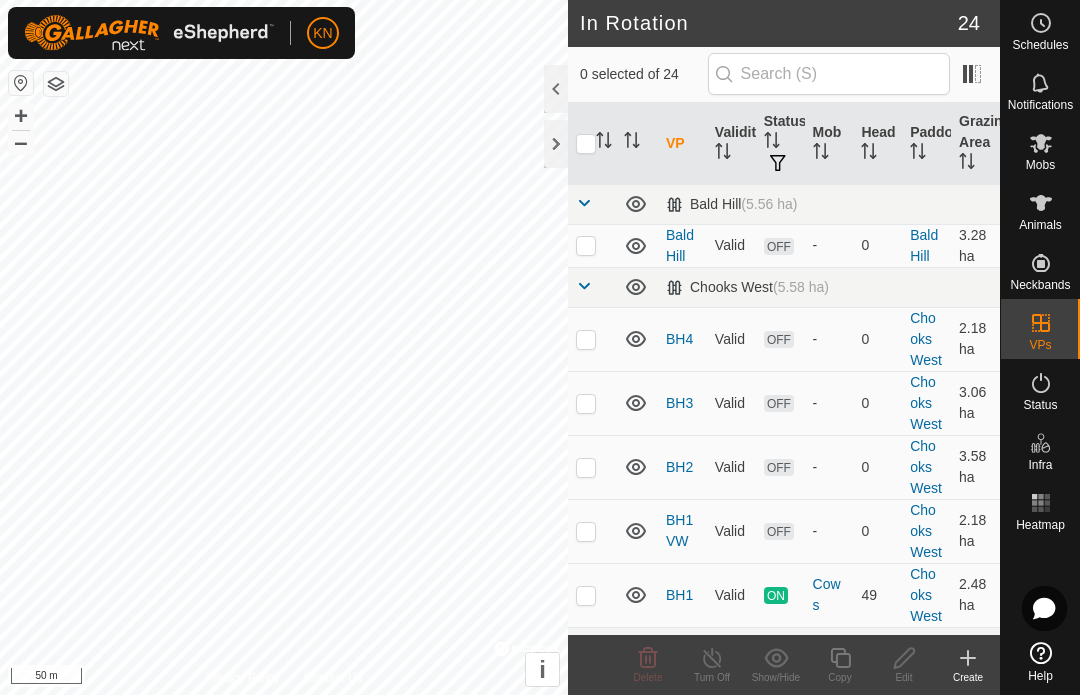 click at bounding box center (586, 532) 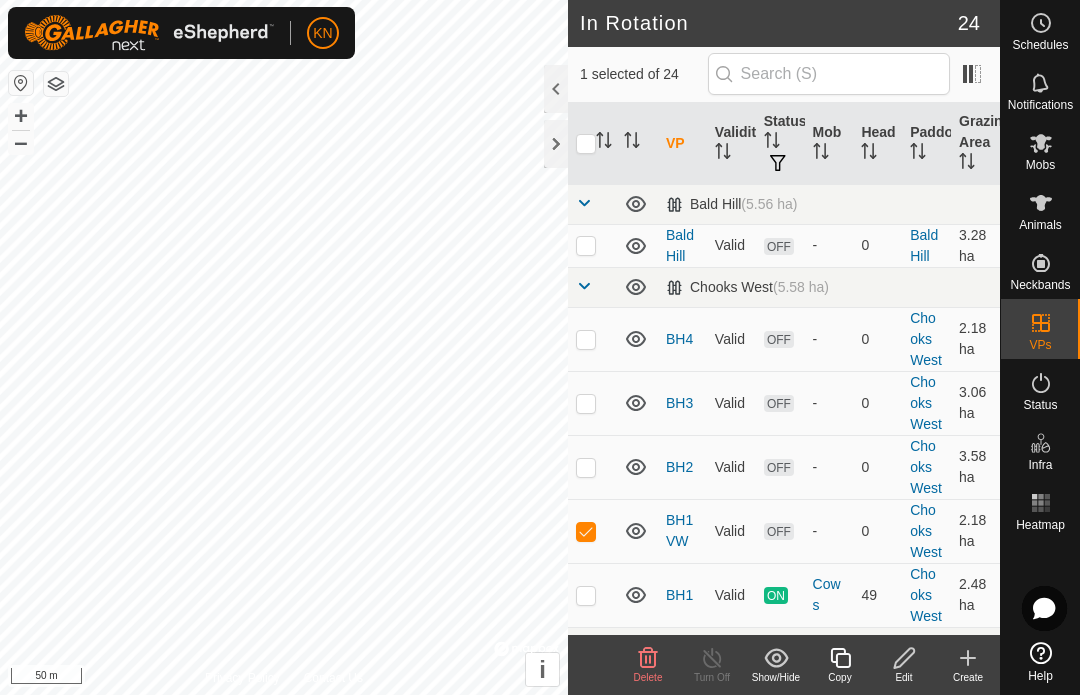 click on "Edit" 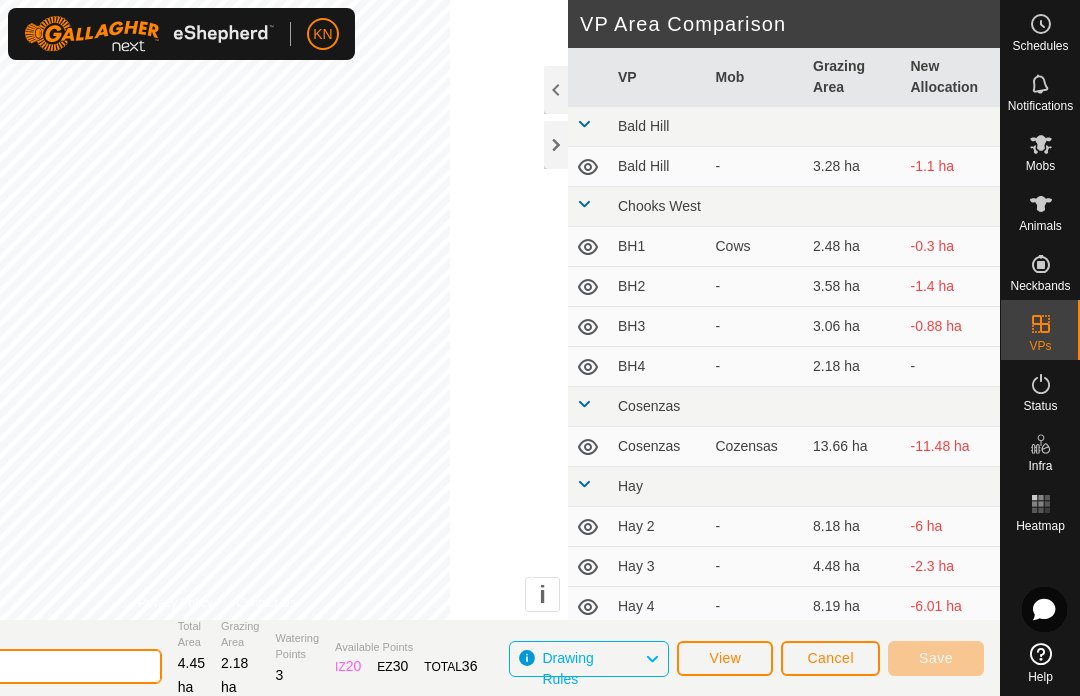 click on "BH1VW" 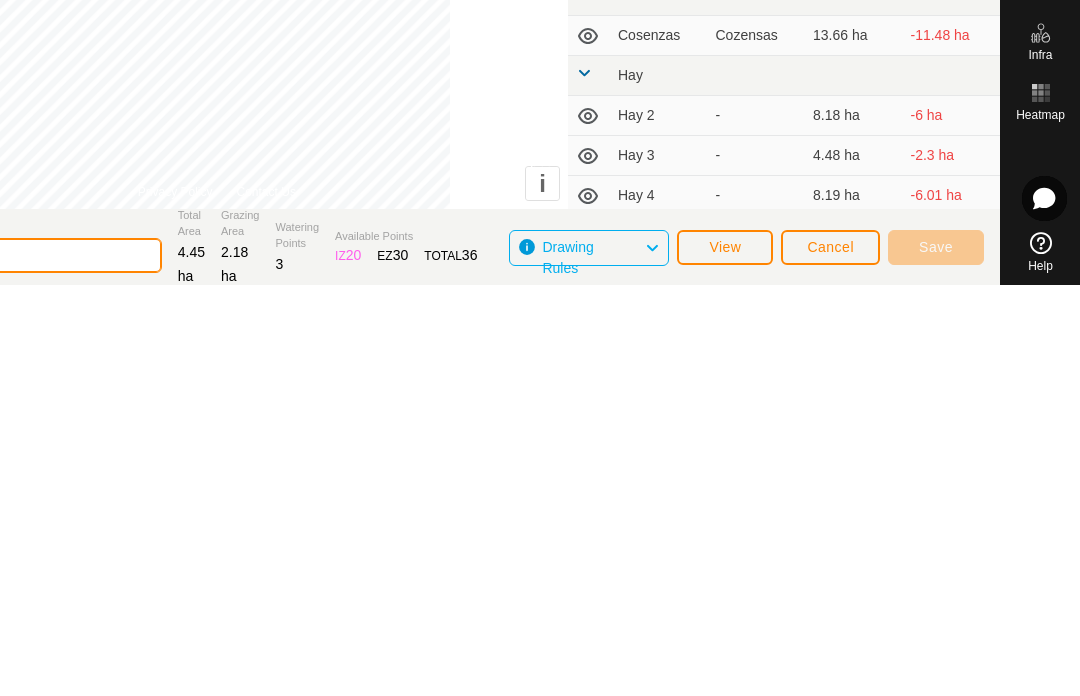 click on "BH1VW" 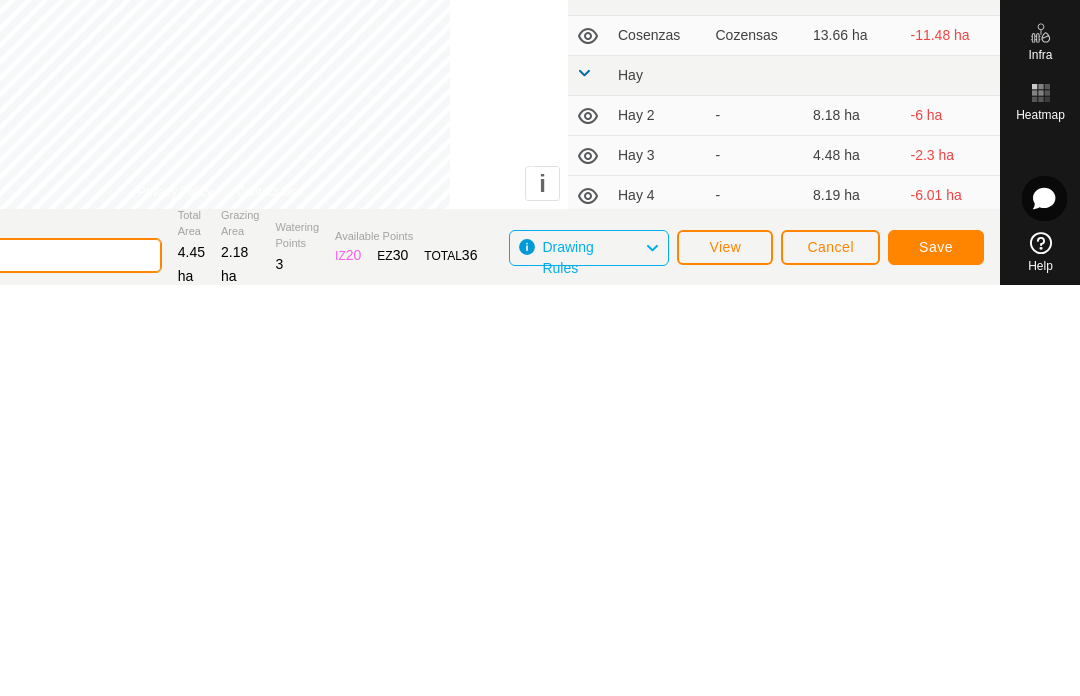 scroll, scrollTop: 2, scrollLeft: 0, axis: vertical 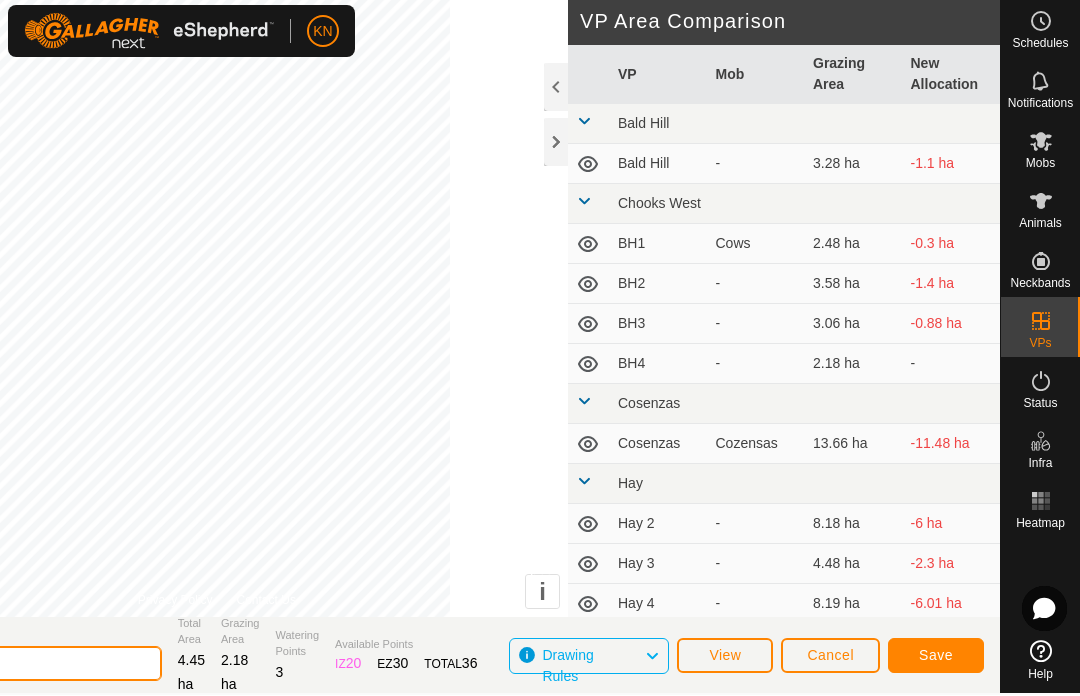 type on "BH1V2" 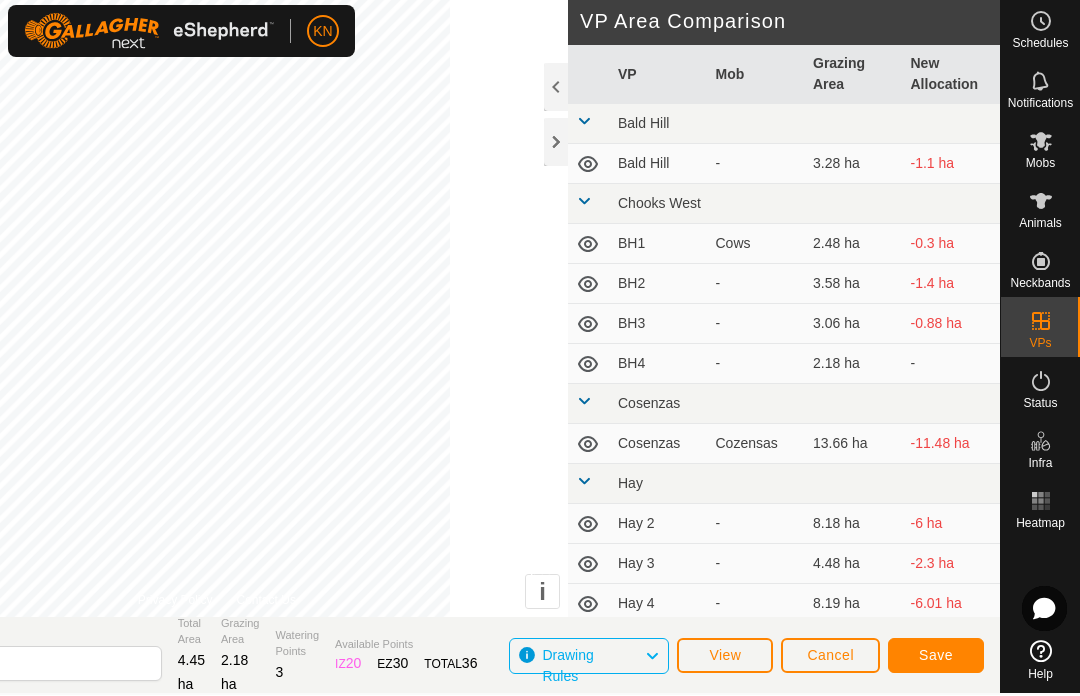 click on "Save" 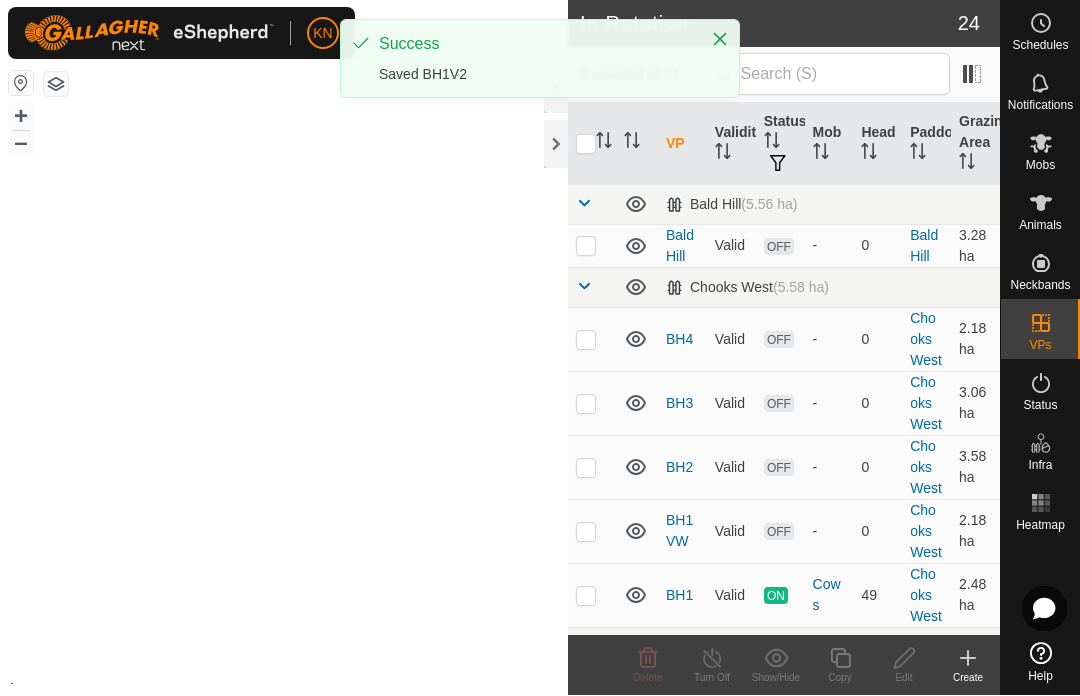 scroll, scrollTop: 0, scrollLeft: 0, axis: both 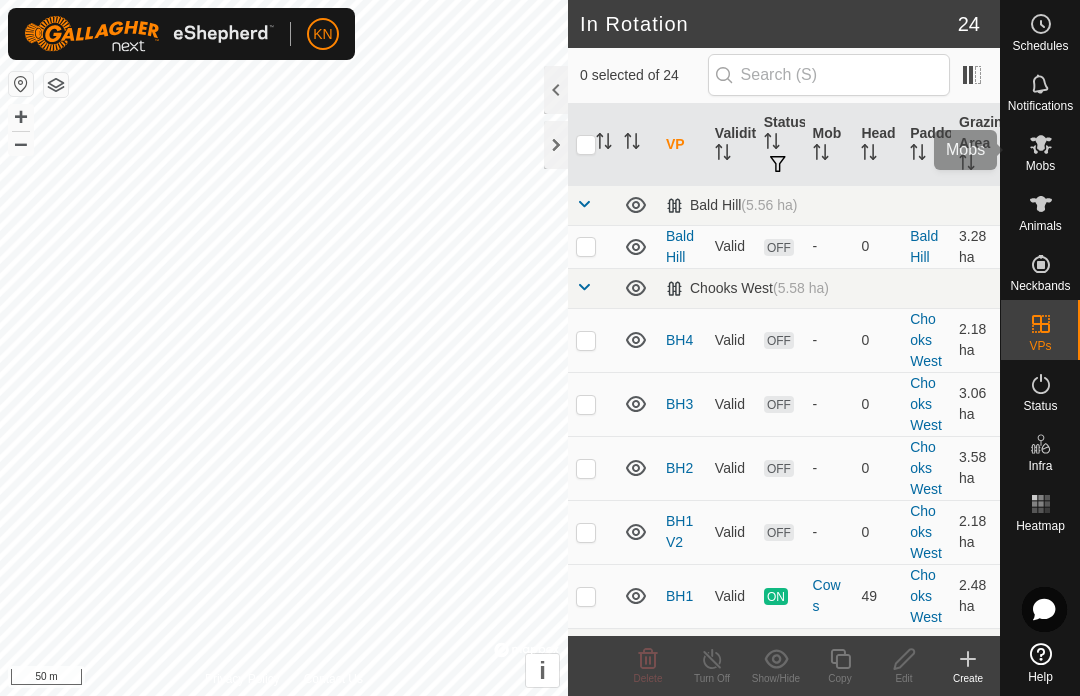 click on "Mobs" at bounding box center [1040, 166] 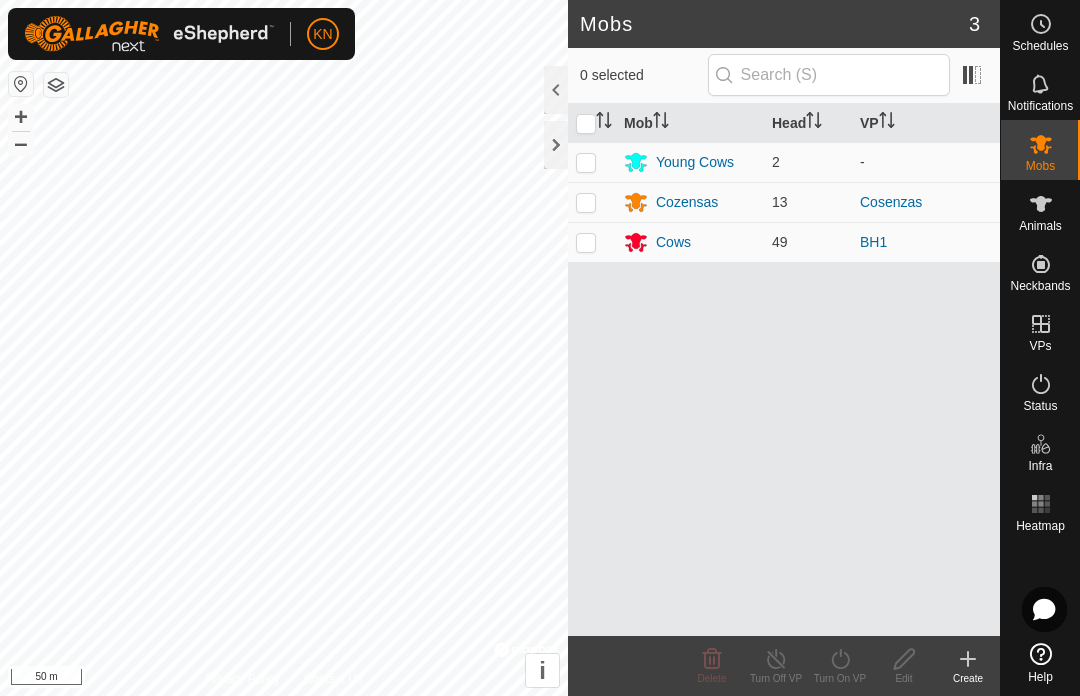 click on "Cows" at bounding box center (673, 242) 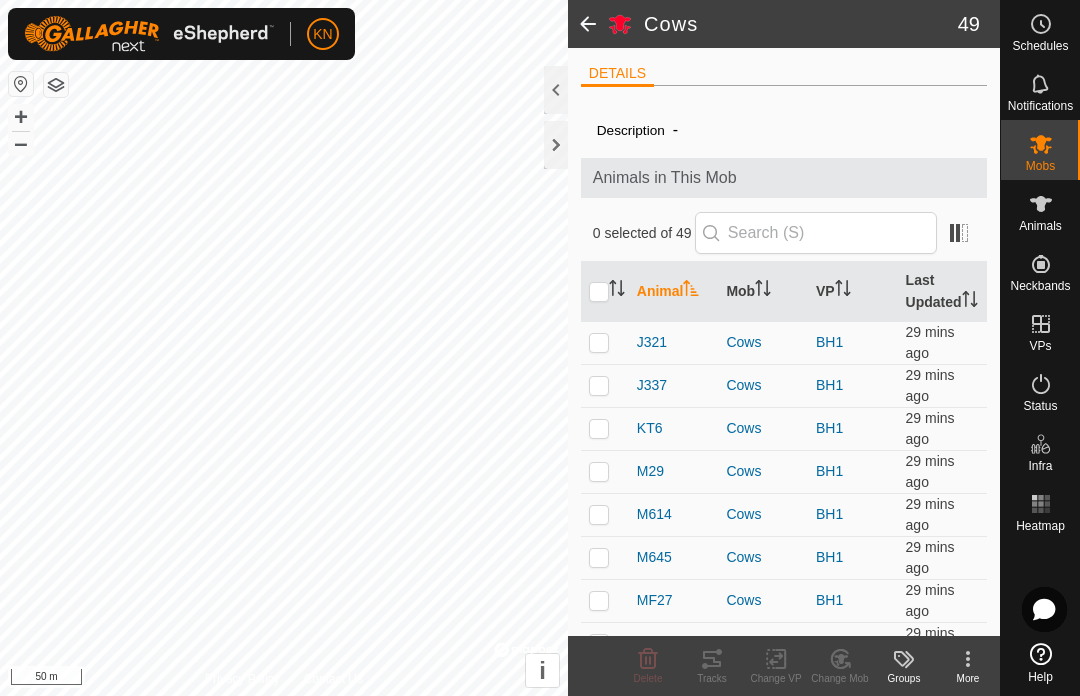 scroll, scrollTop: 0, scrollLeft: 0, axis: both 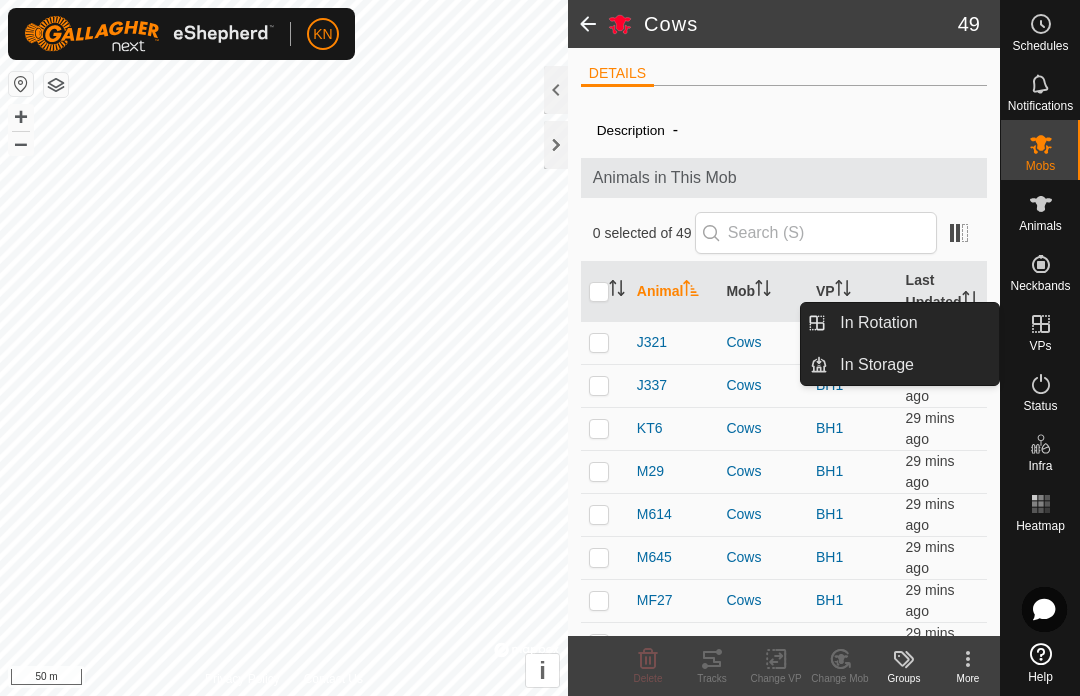 click on "In Rotation" at bounding box center (913, 323) 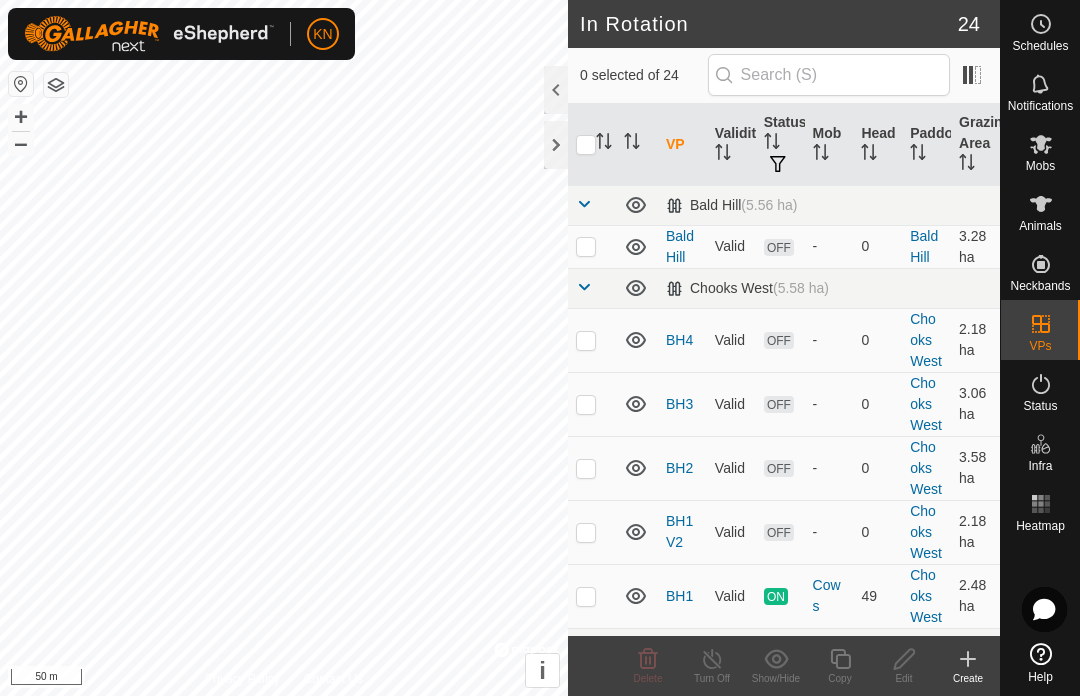 click at bounding box center [586, 532] 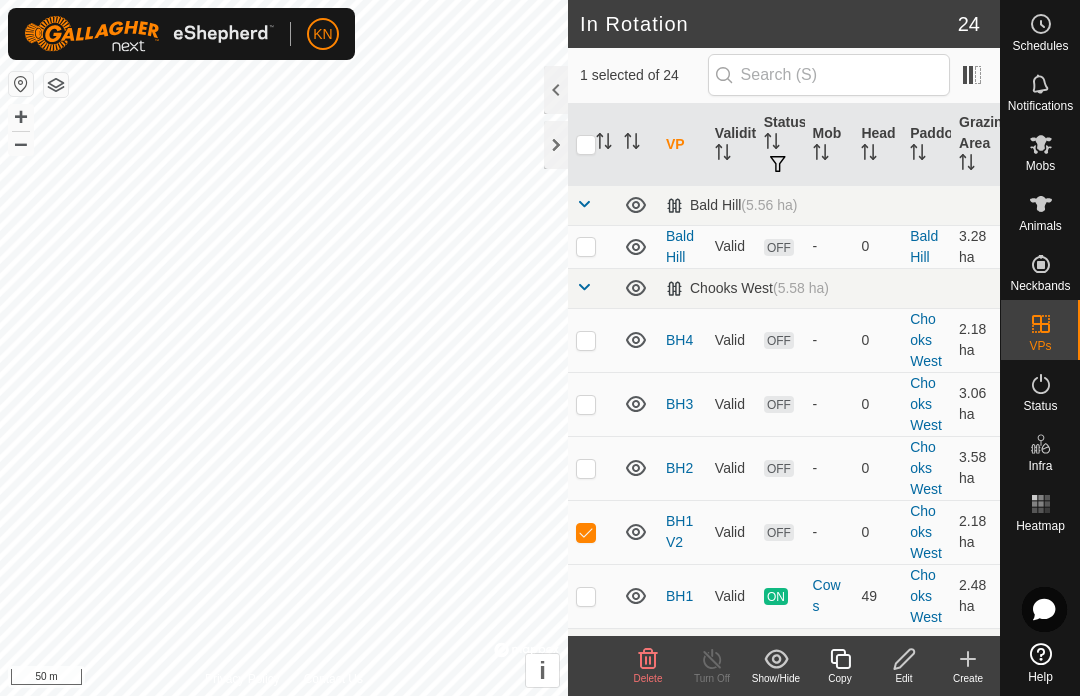 click at bounding box center [586, 532] 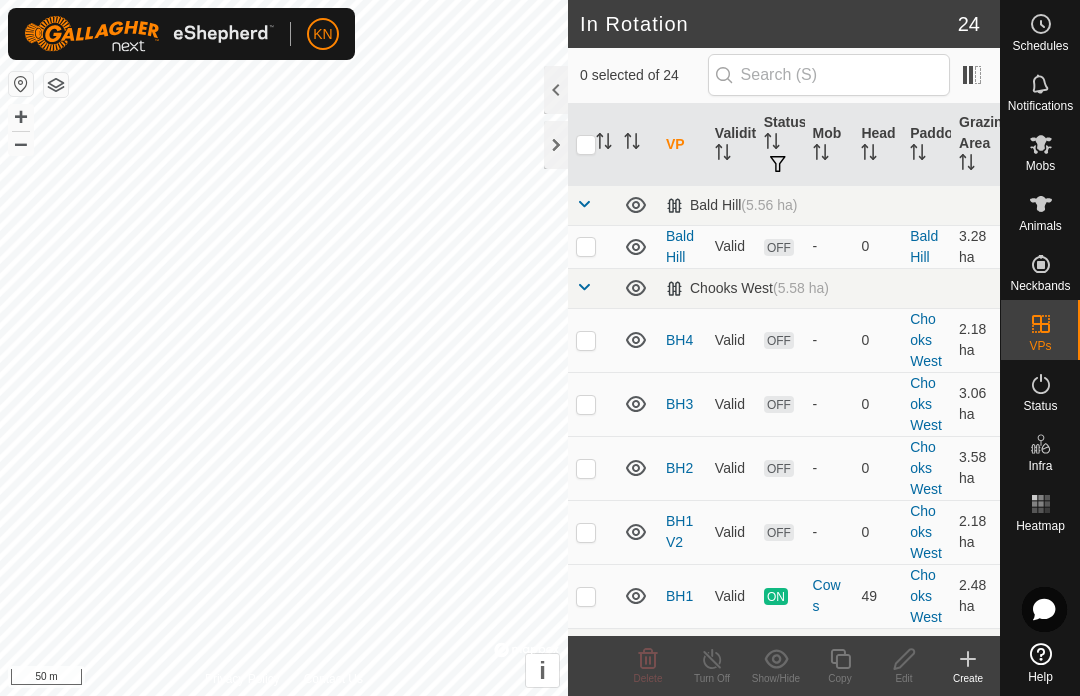 click 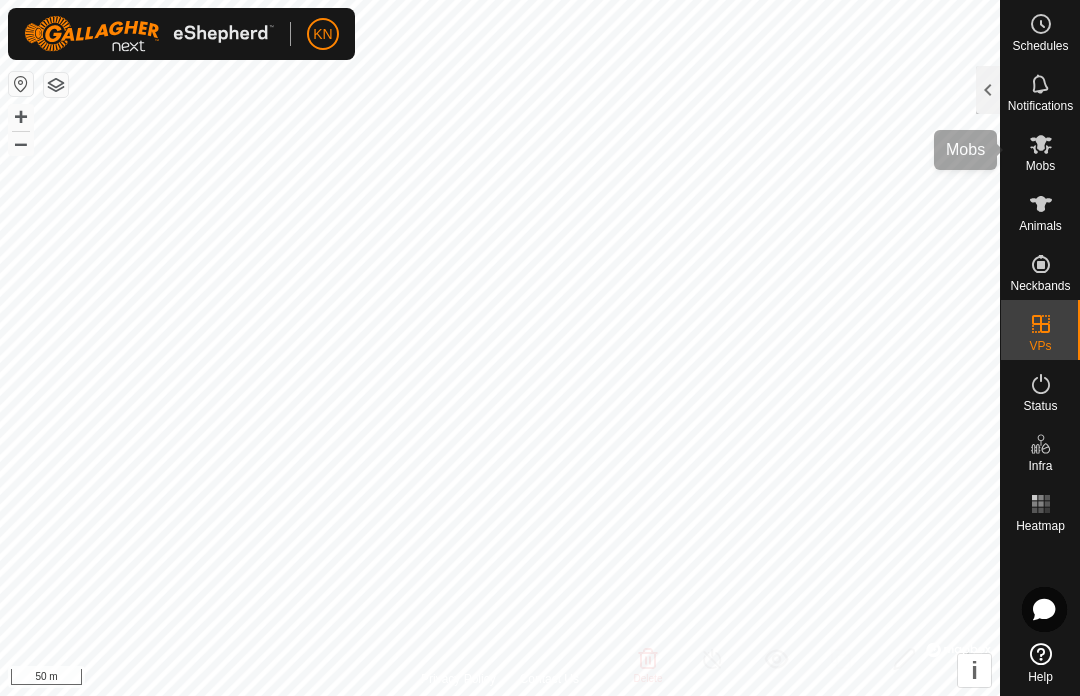 click on "Mobs" at bounding box center (1040, 166) 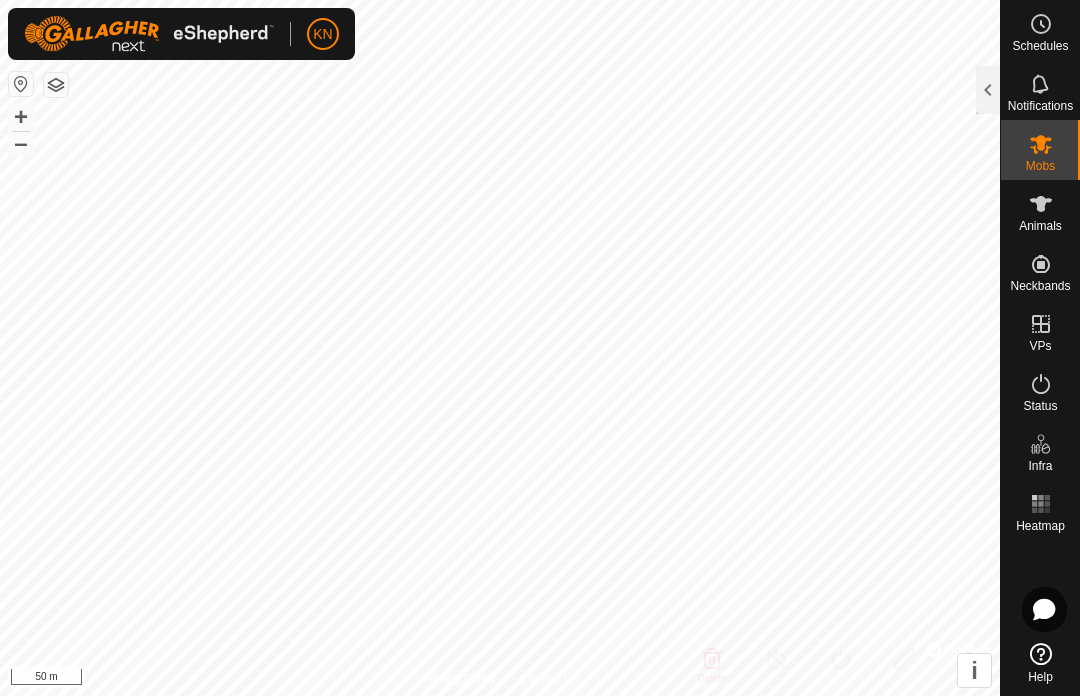 click 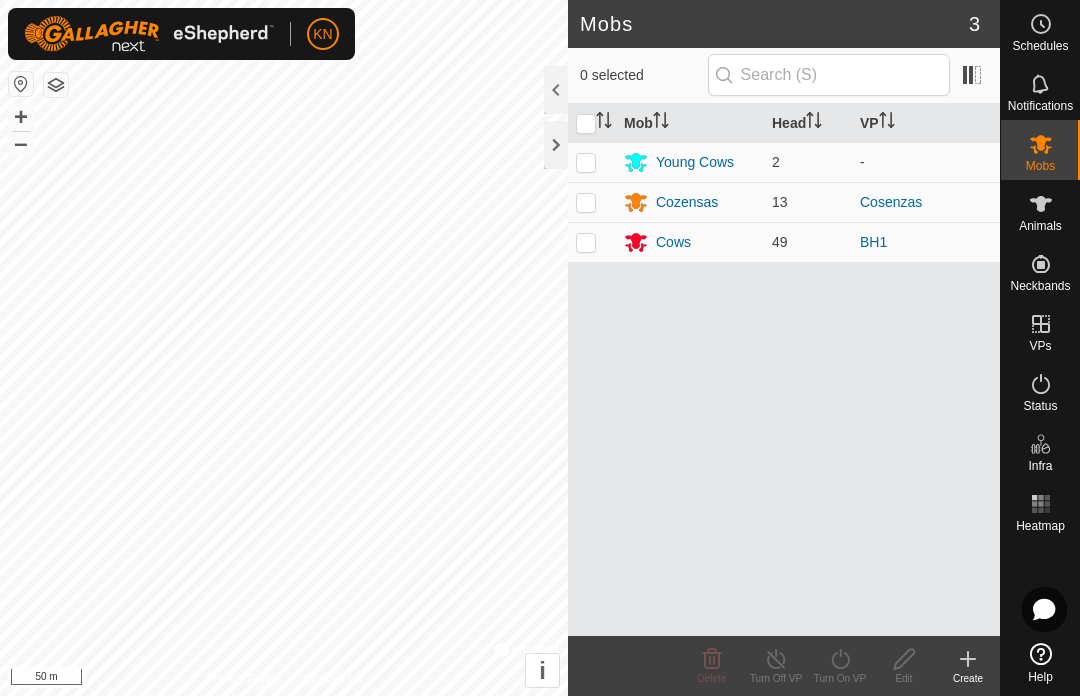 click on "Cows" at bounding box center (673, 242) 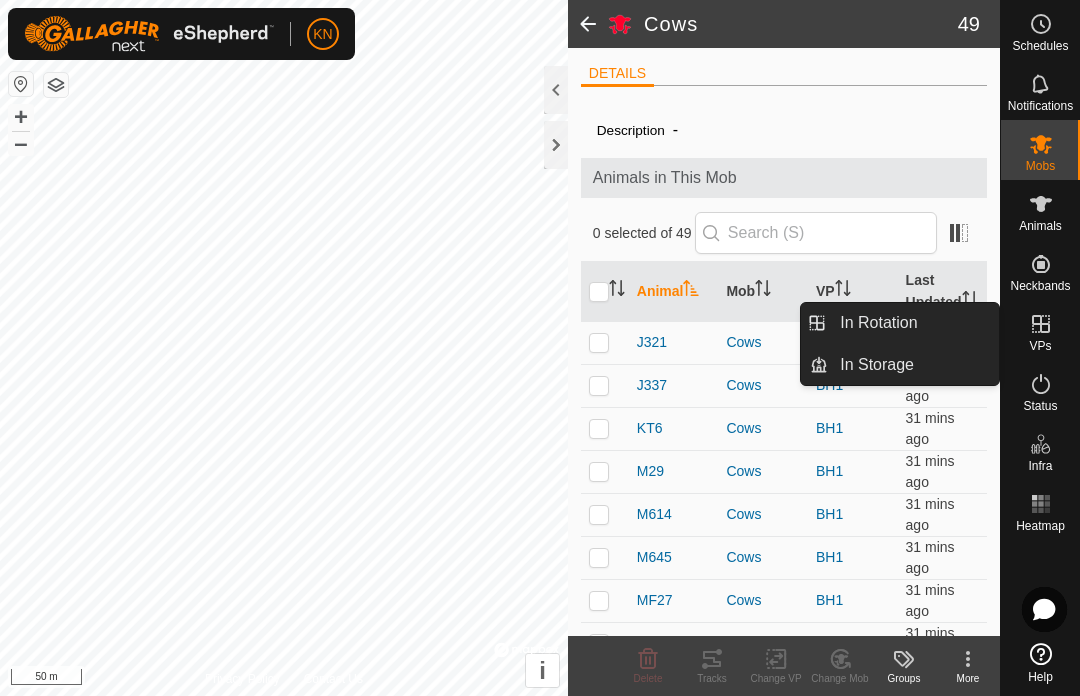 click on "In Rotation" at bounding box center [913, 323] 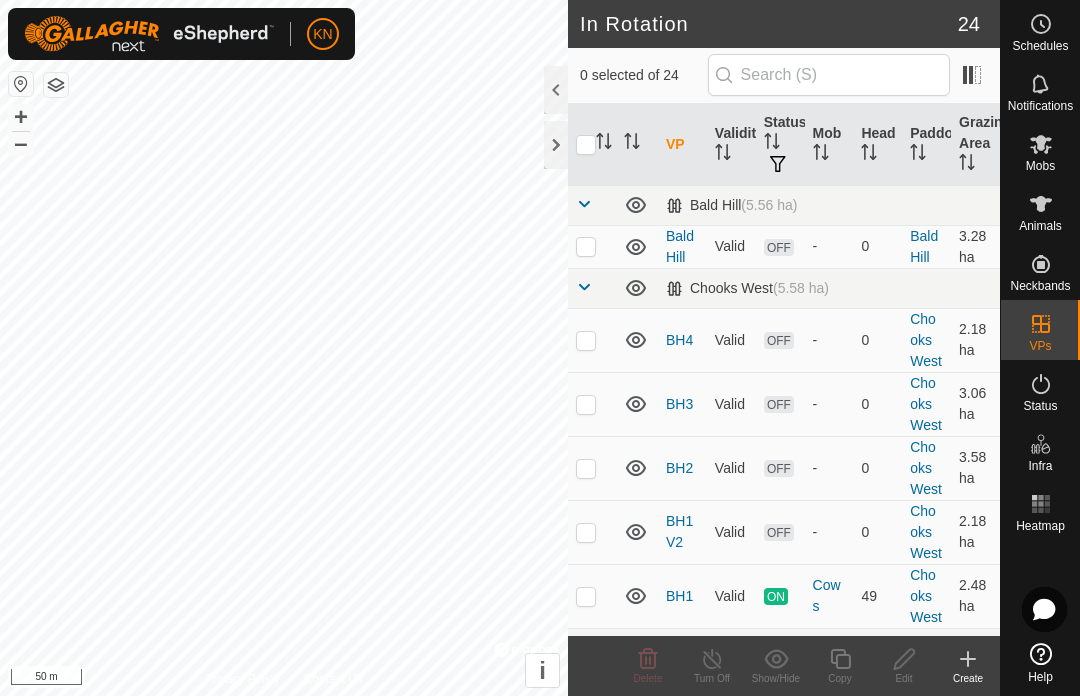 click at bounding box center [592, 532] 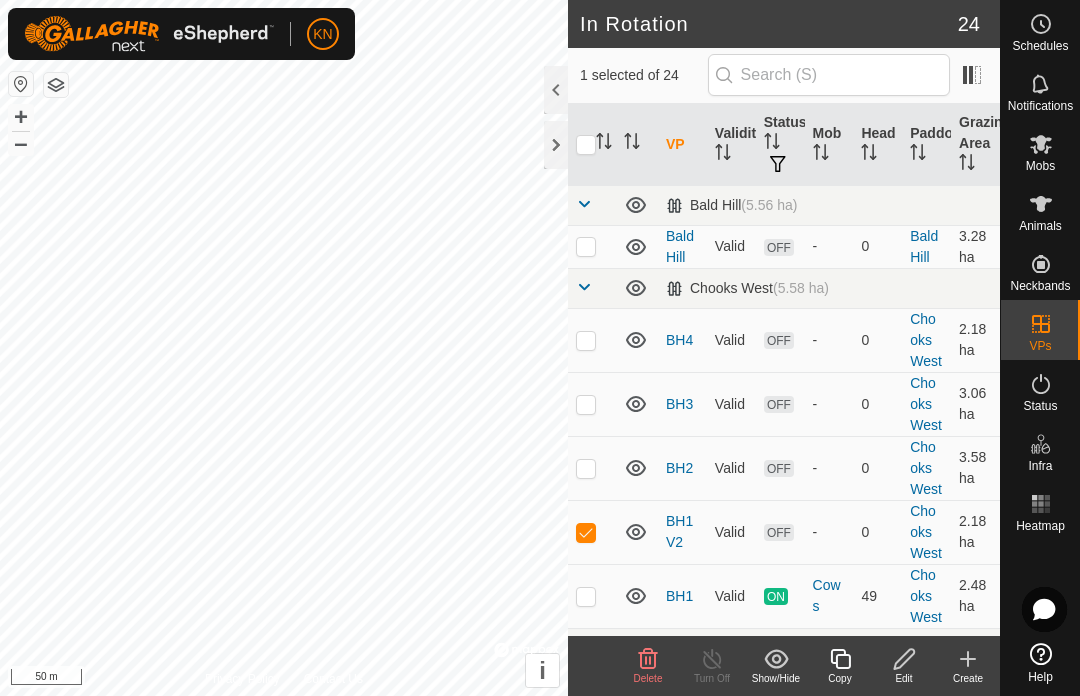 click at bounding box center [586, 532] 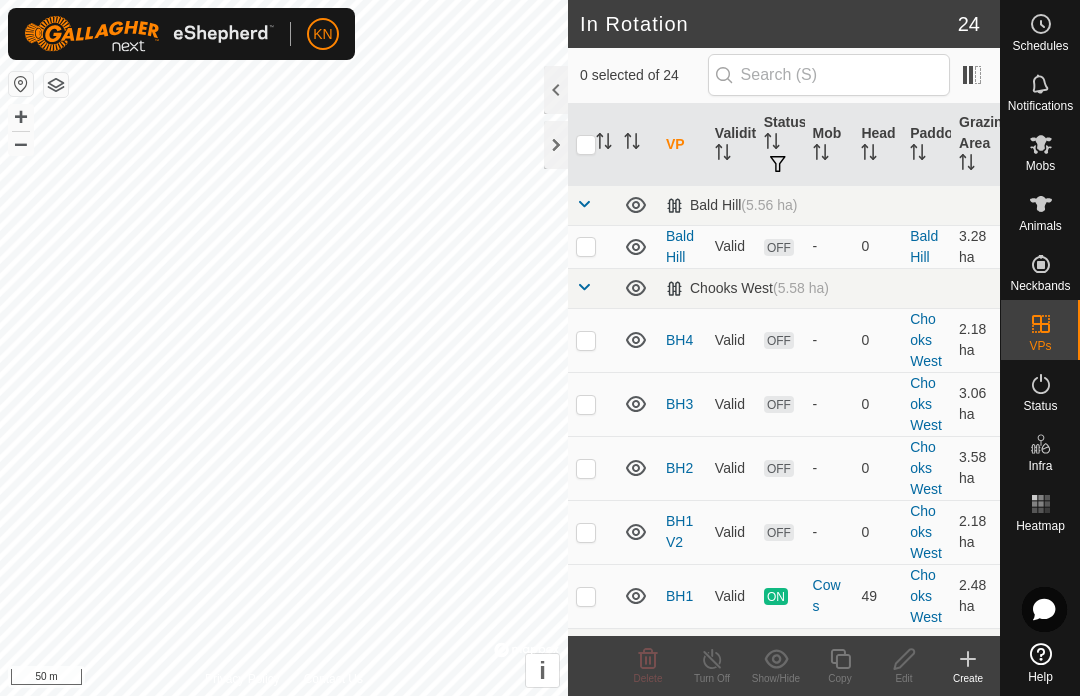 click 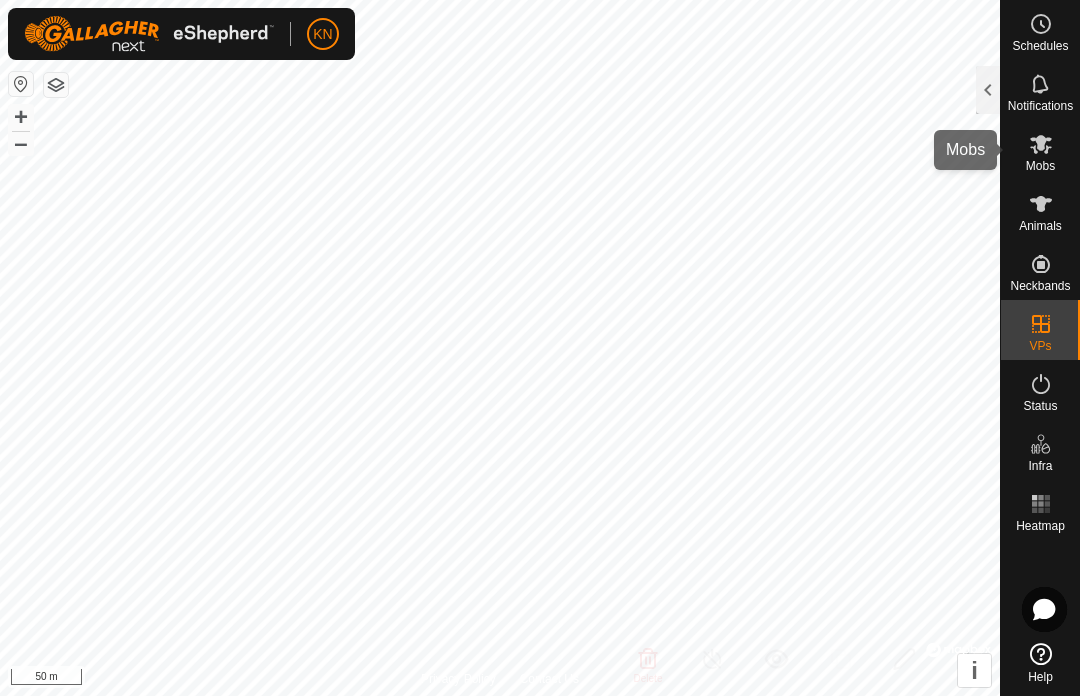click at bounding box center (1041, 144) 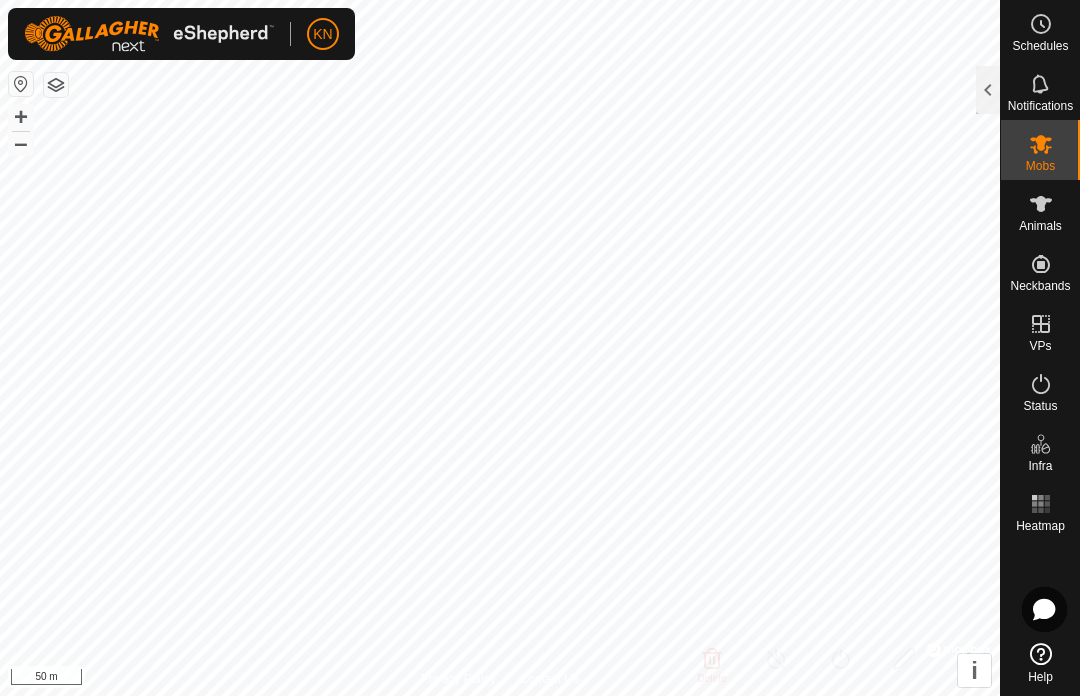 click 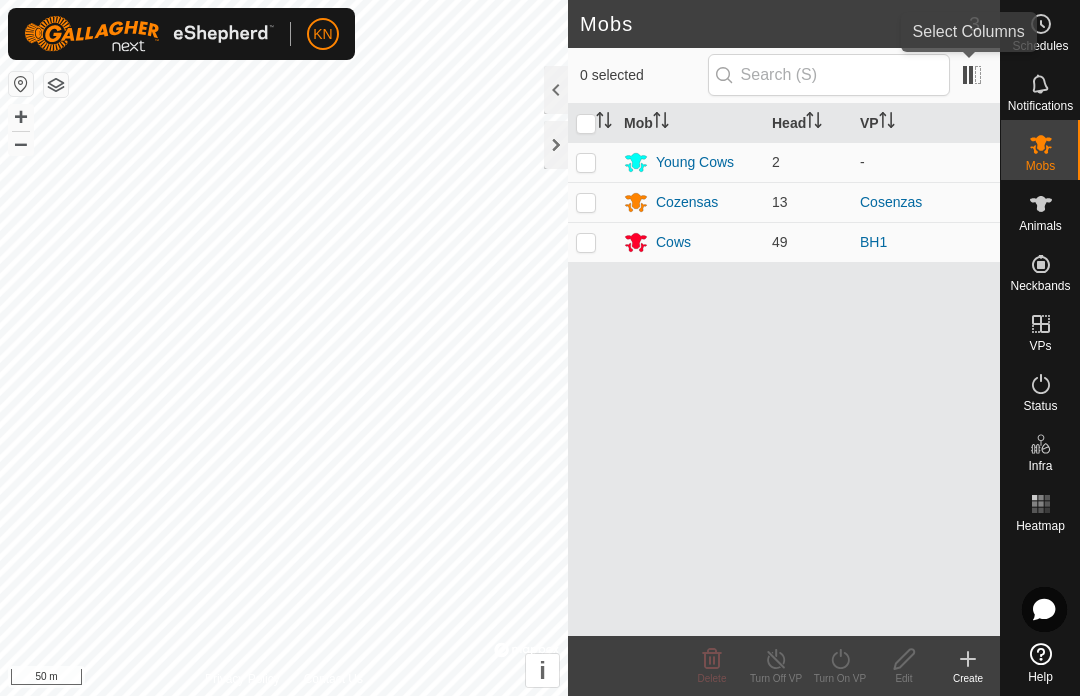 click at bounding box center (972, 75) 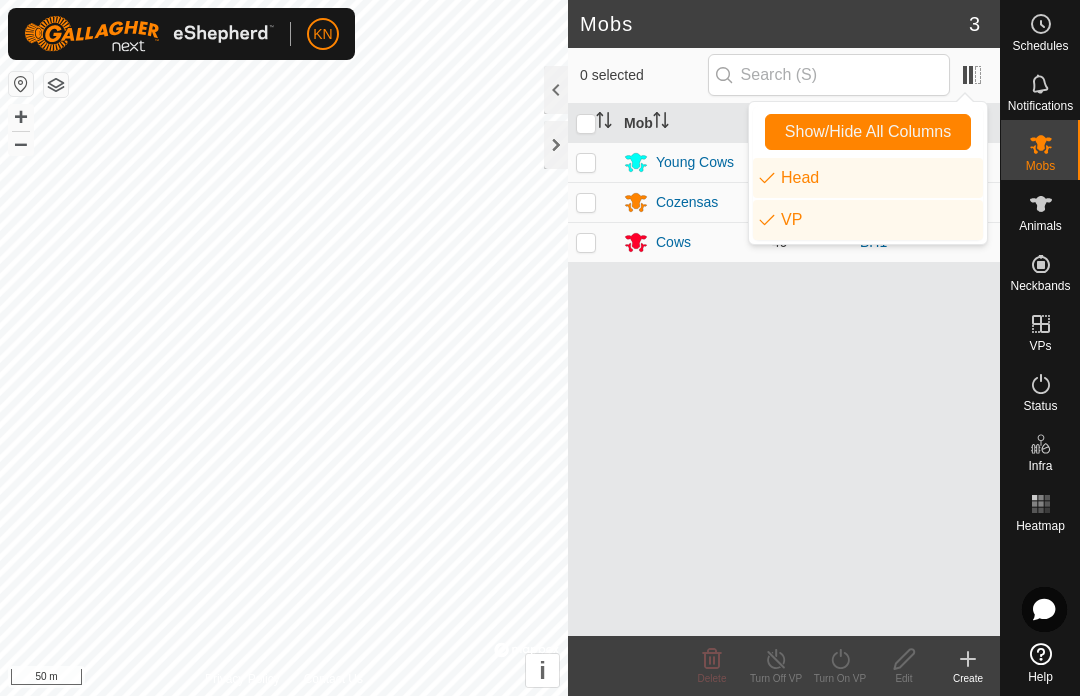 click on "0 selected" at bounding box center (784, 76) 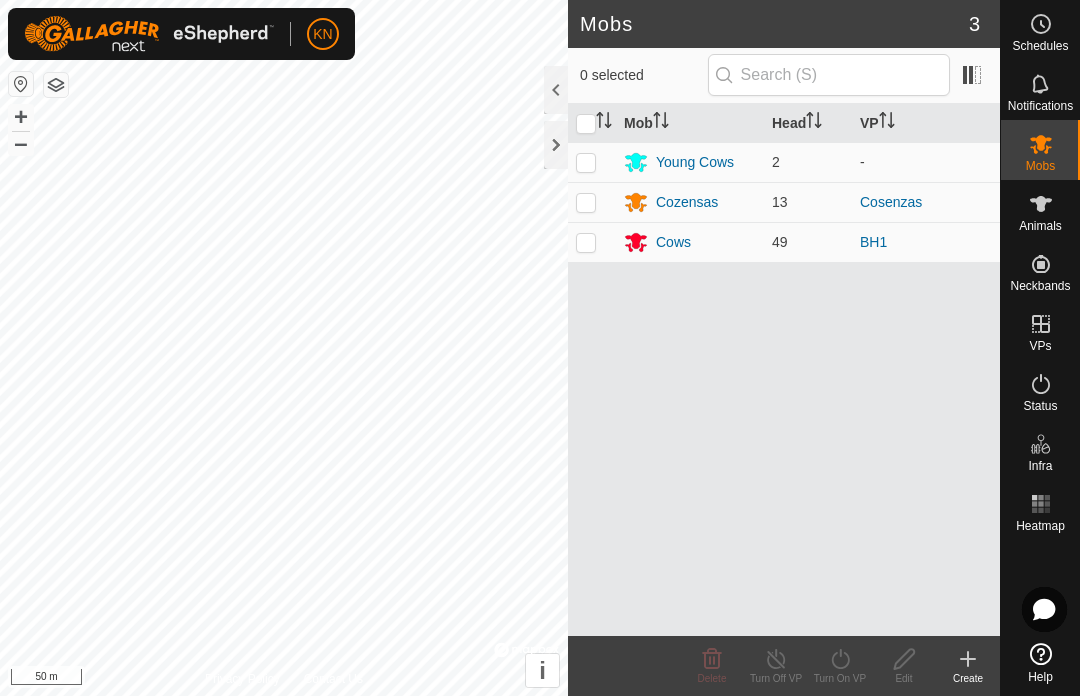 click at bounding box center [592, 242] 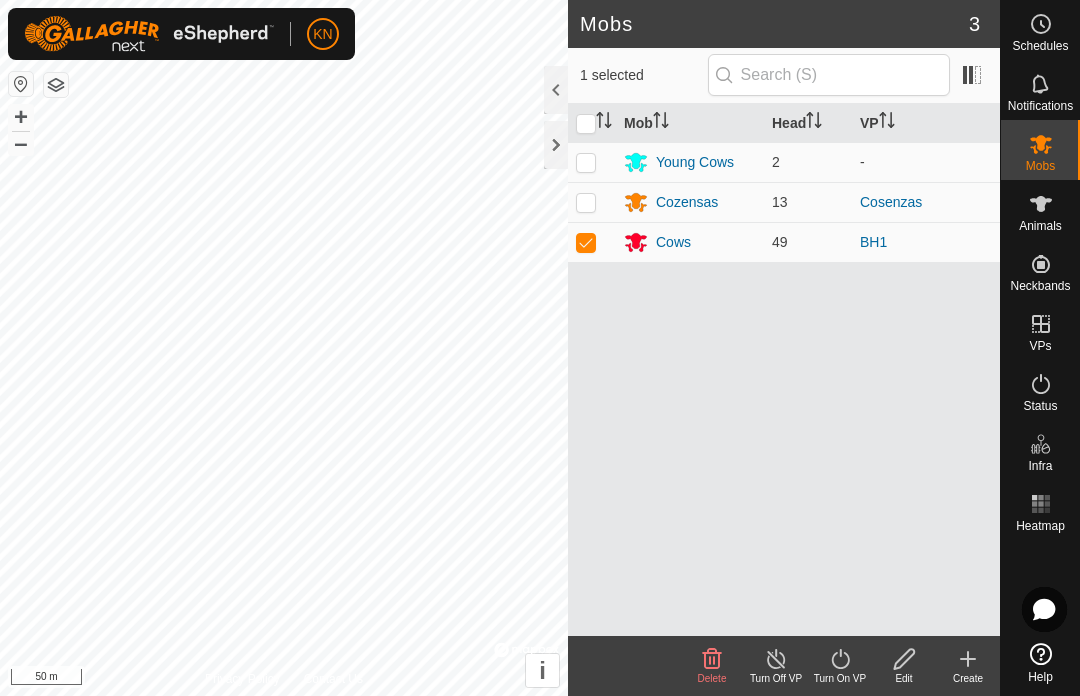 click 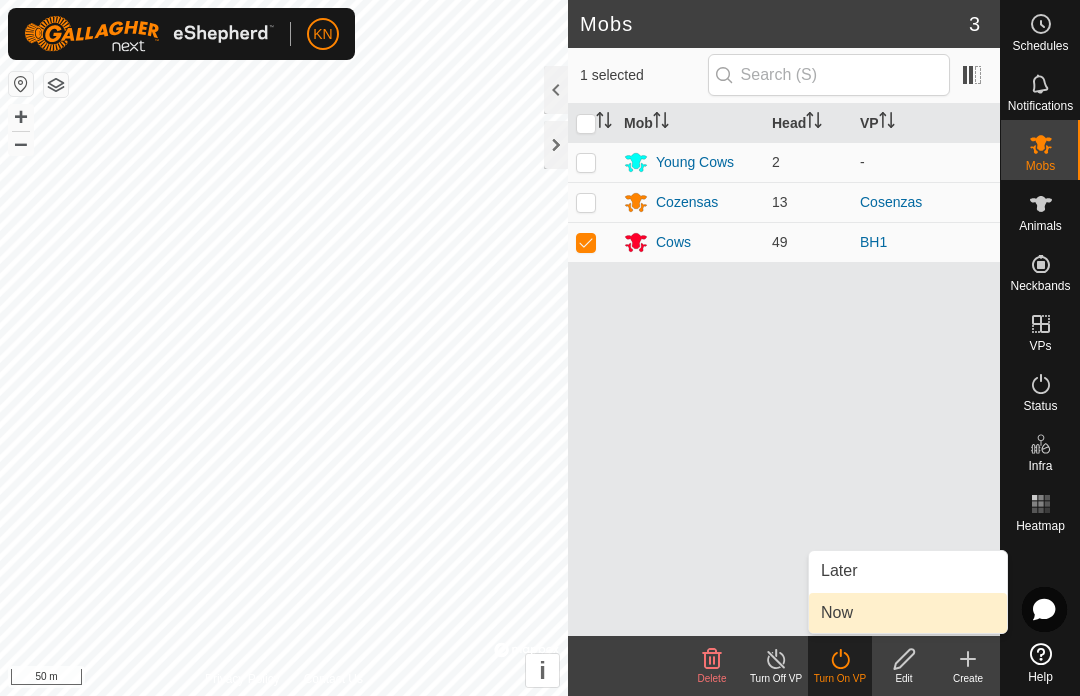 click on "Now" at bounding box center (908, 613) 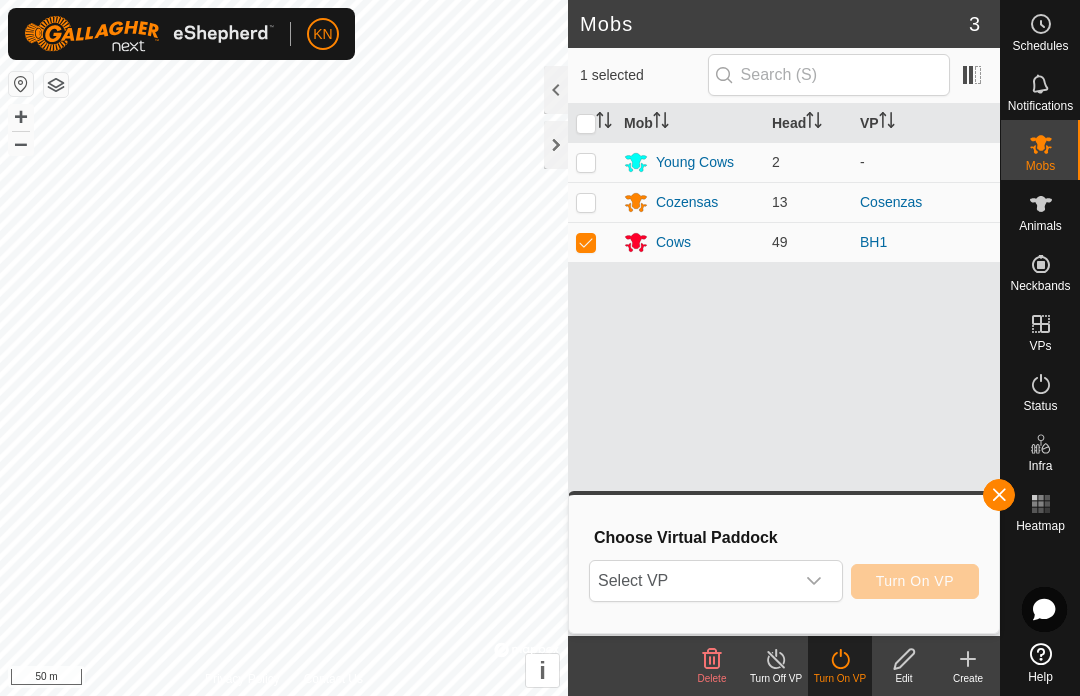 click 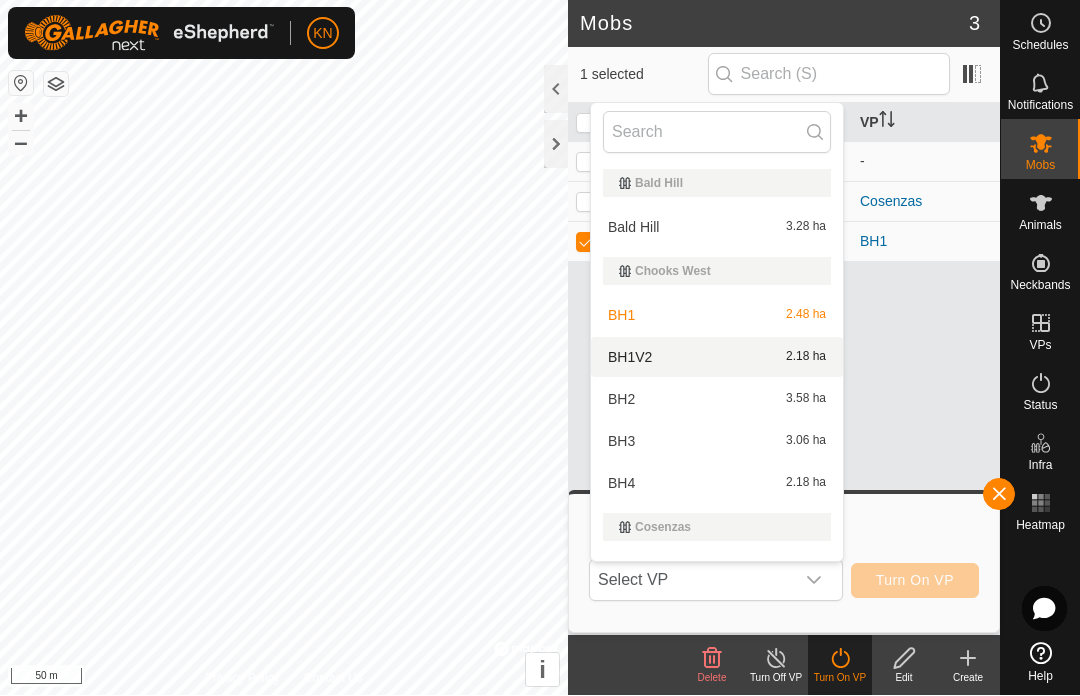 click on "BH1V2  2.18 ha" at bounding box center [717, 358] 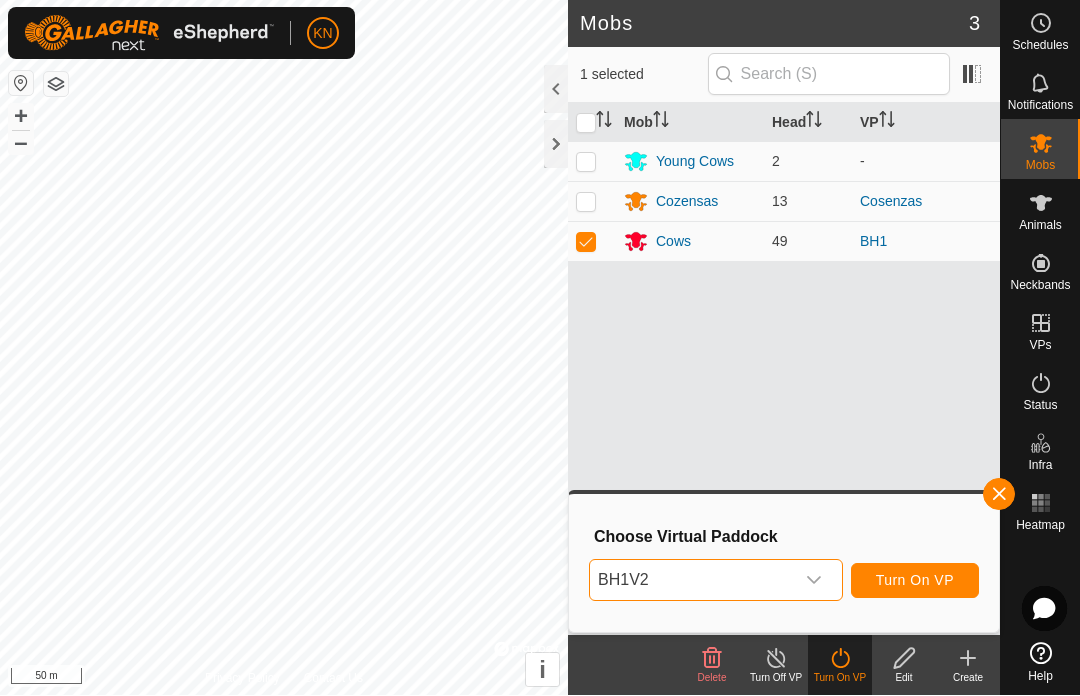 click on "Turn On VP" at bounding box center (915, 581) 